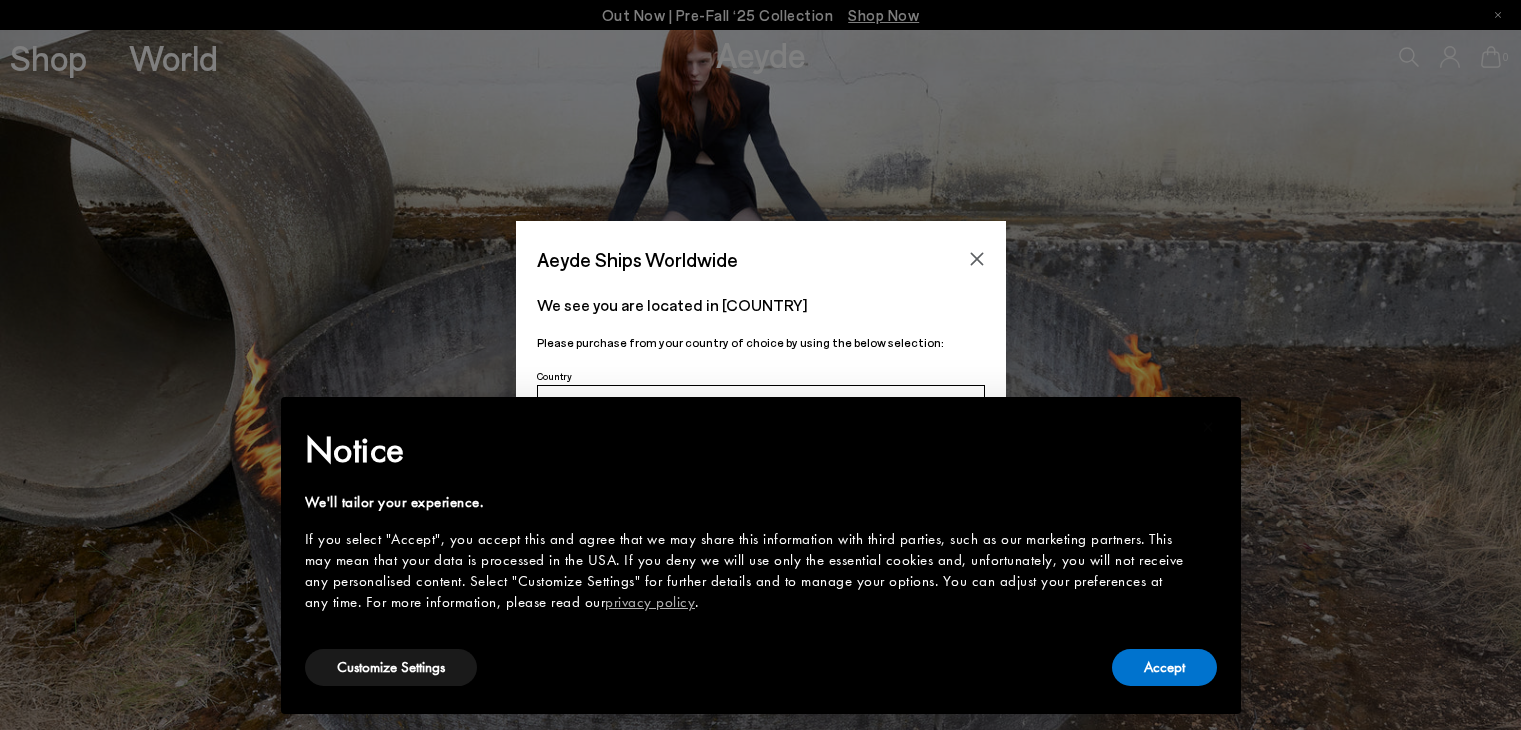 scroll, scrollTop: 0, scrollLeft: 0, axis: both 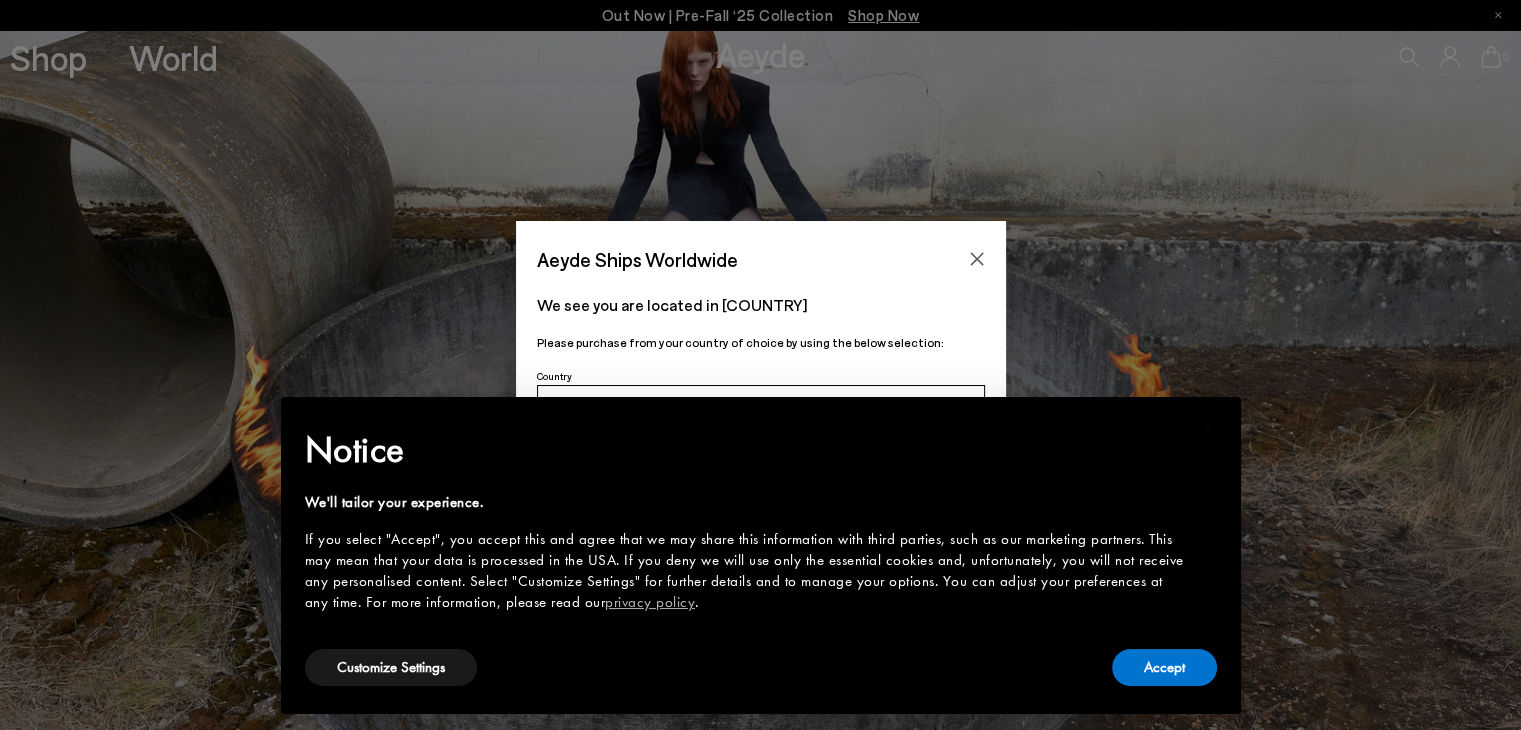 click on "Aeyde Ships Worldwide
We see you are located in Italy
Please purchase from your country of choice by using the below selection:" at bounding box center [760, 365] 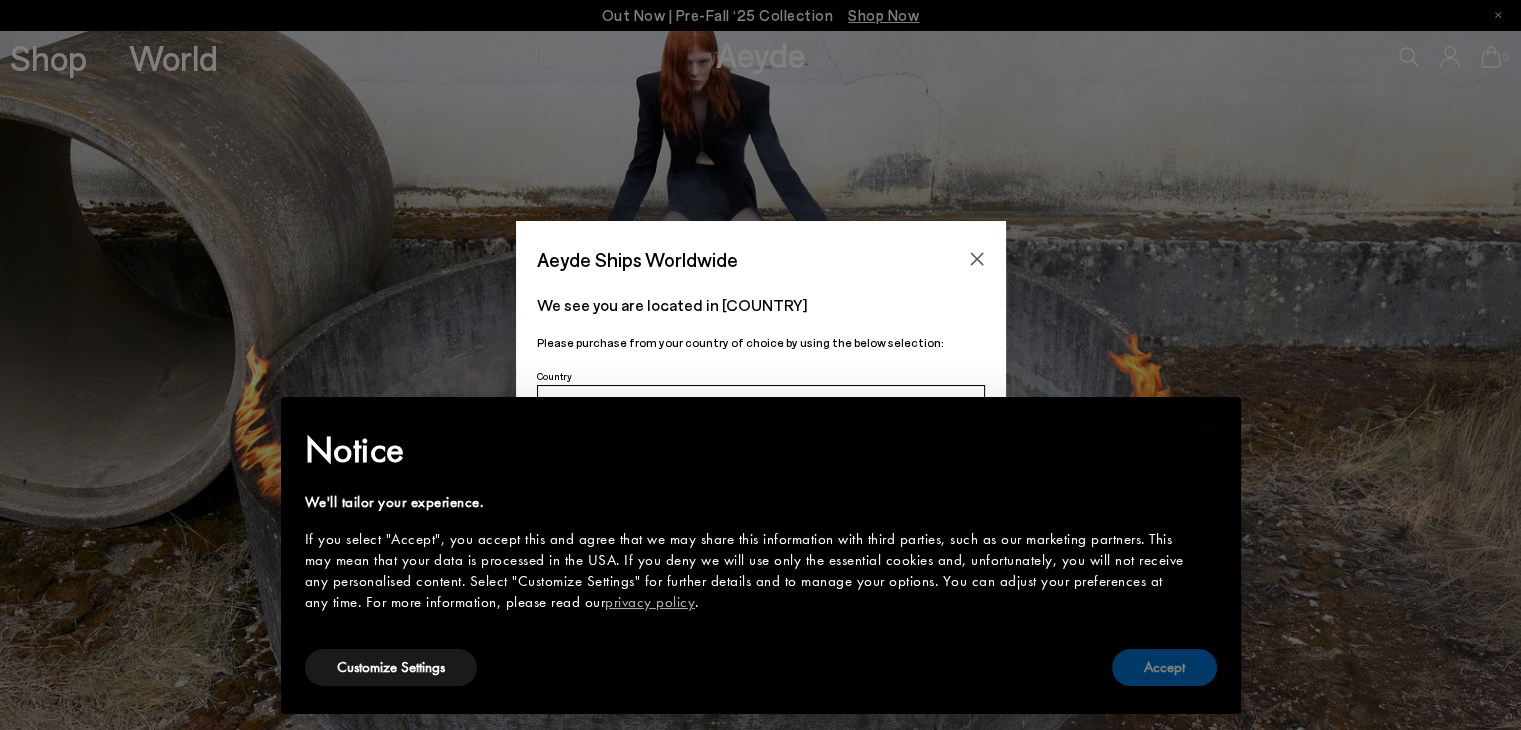 click on "Accept" at bounding box center (1164, 667) 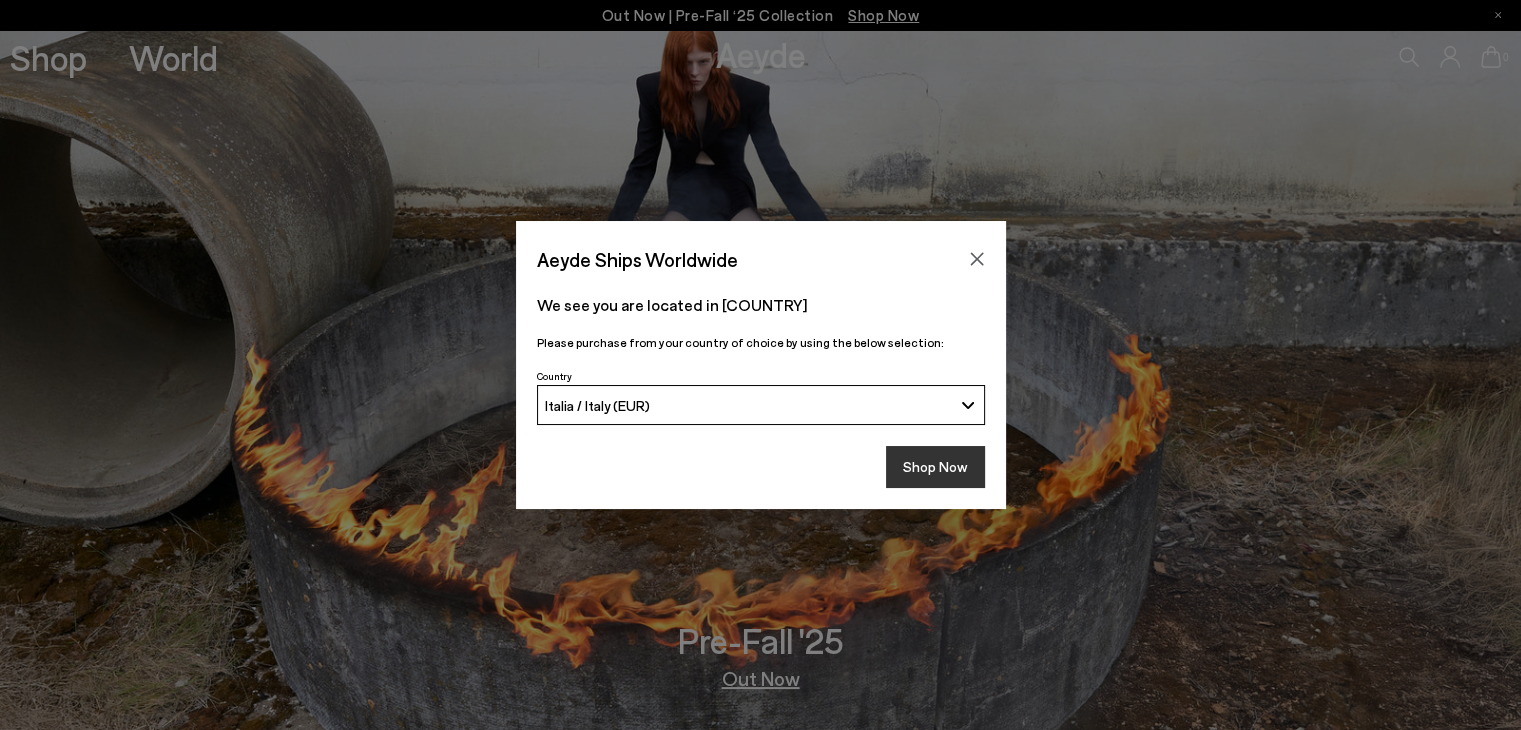 click on "Shop Now" at bounding box center (935, 467) 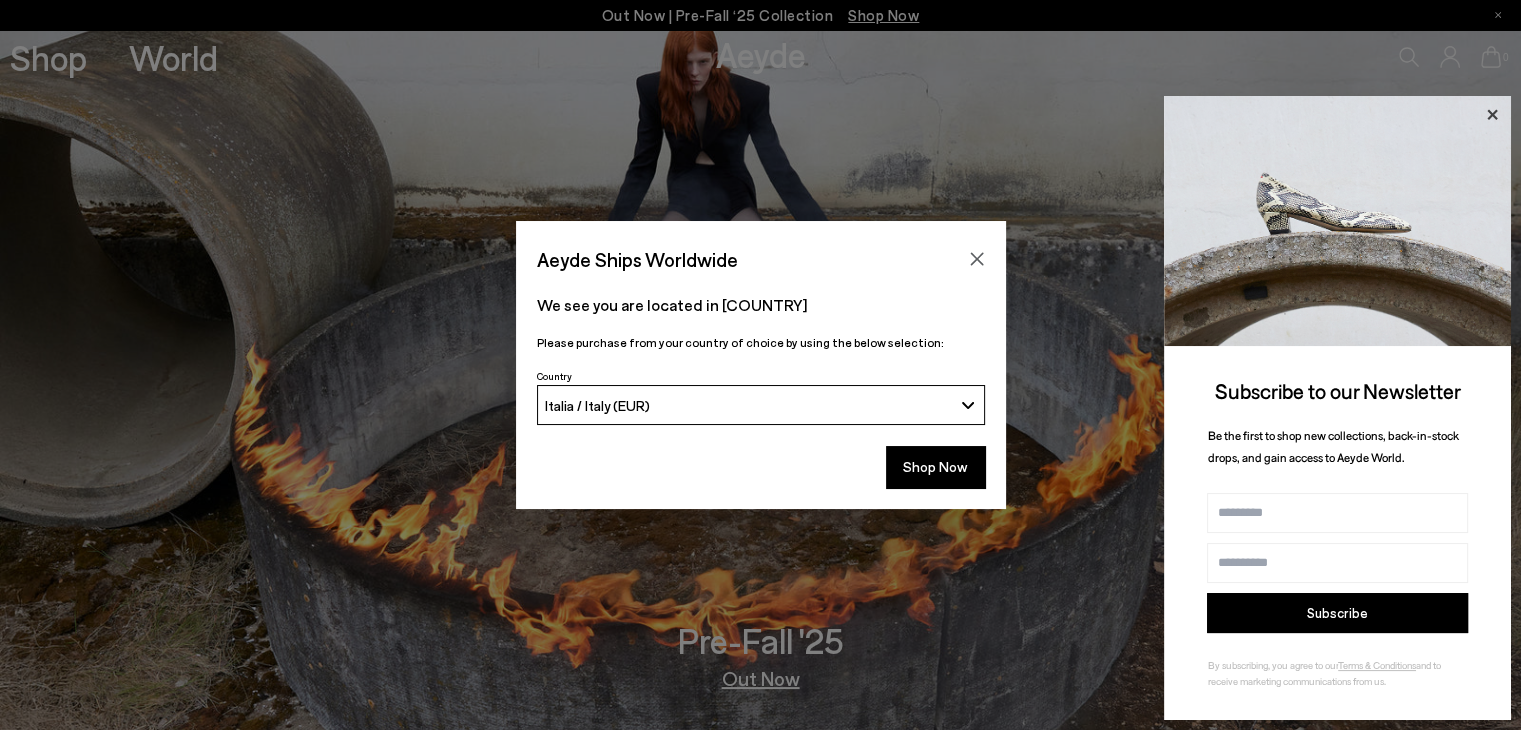 click 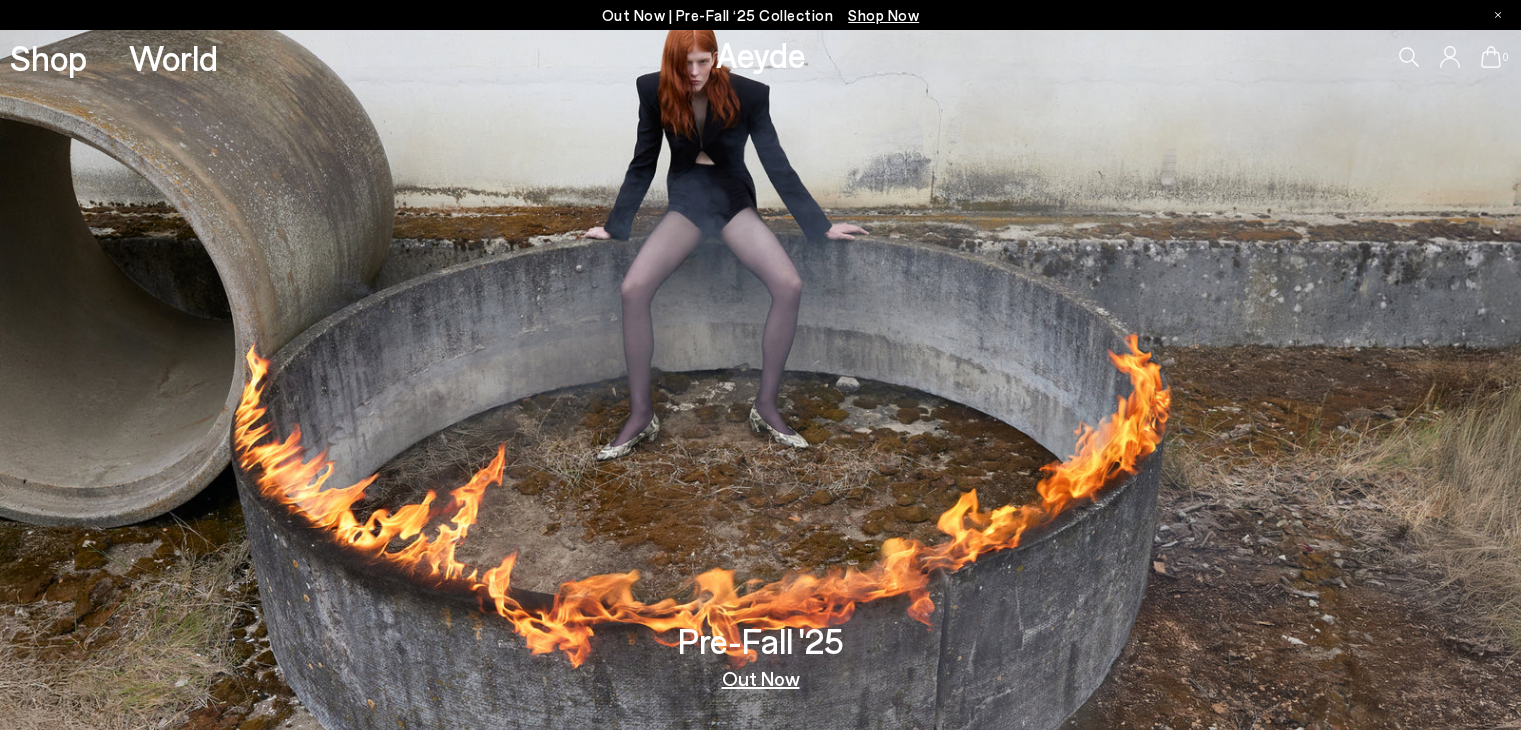 scroll, scrollTop: 0, scrollLeft: 0, axis: both 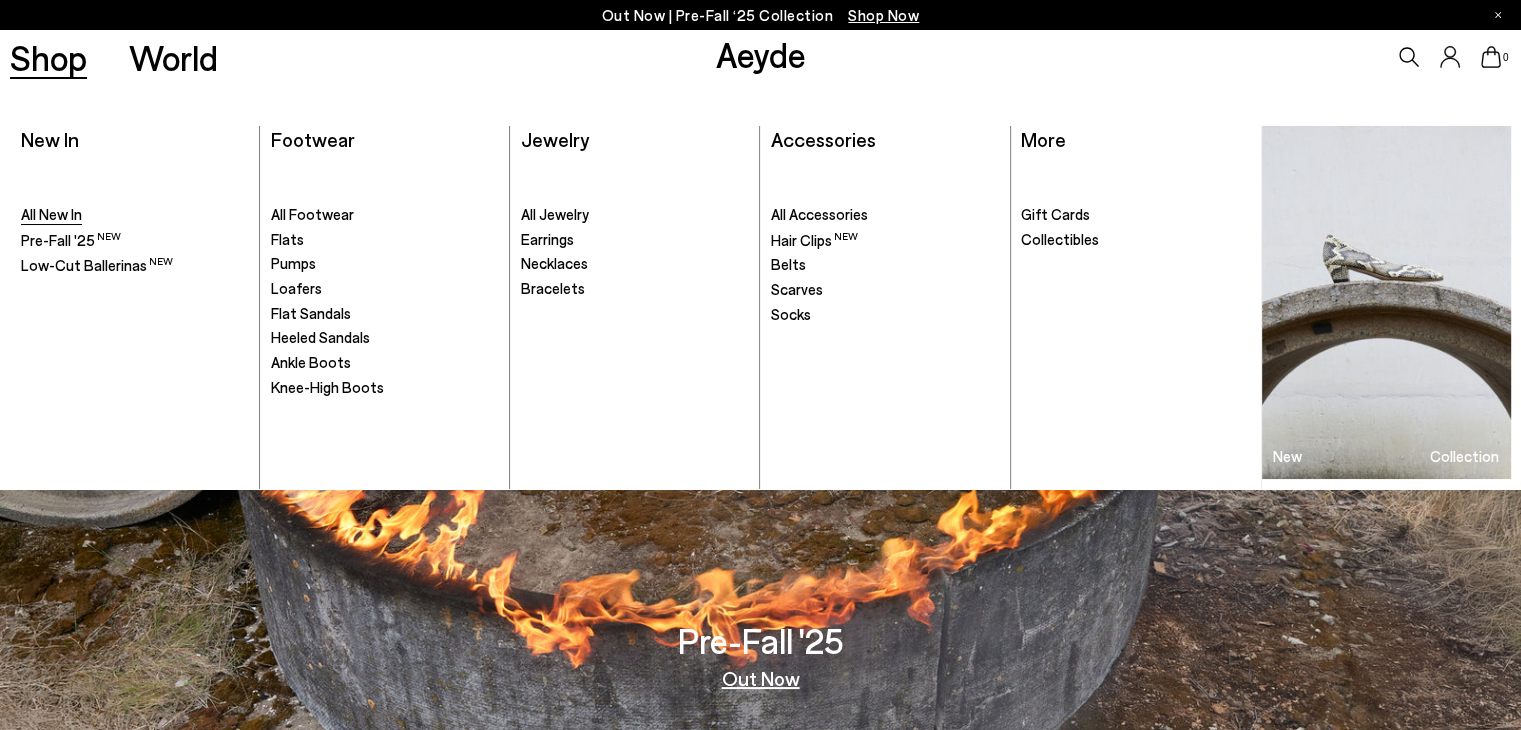 click on "All New In" at bounding box center [51, 214] 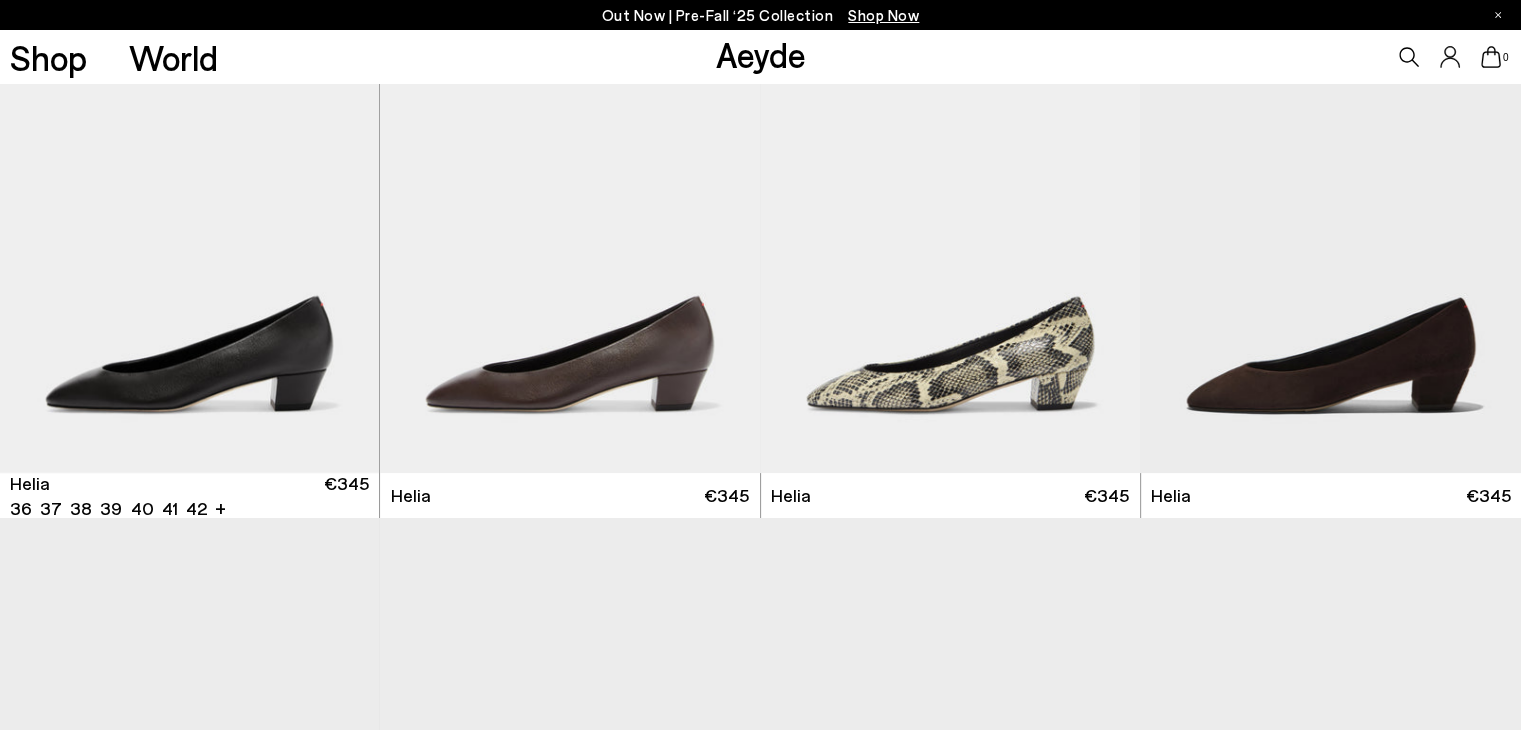 scroll, scrollTop: 88, scrollLeft: 0, axis: vertical 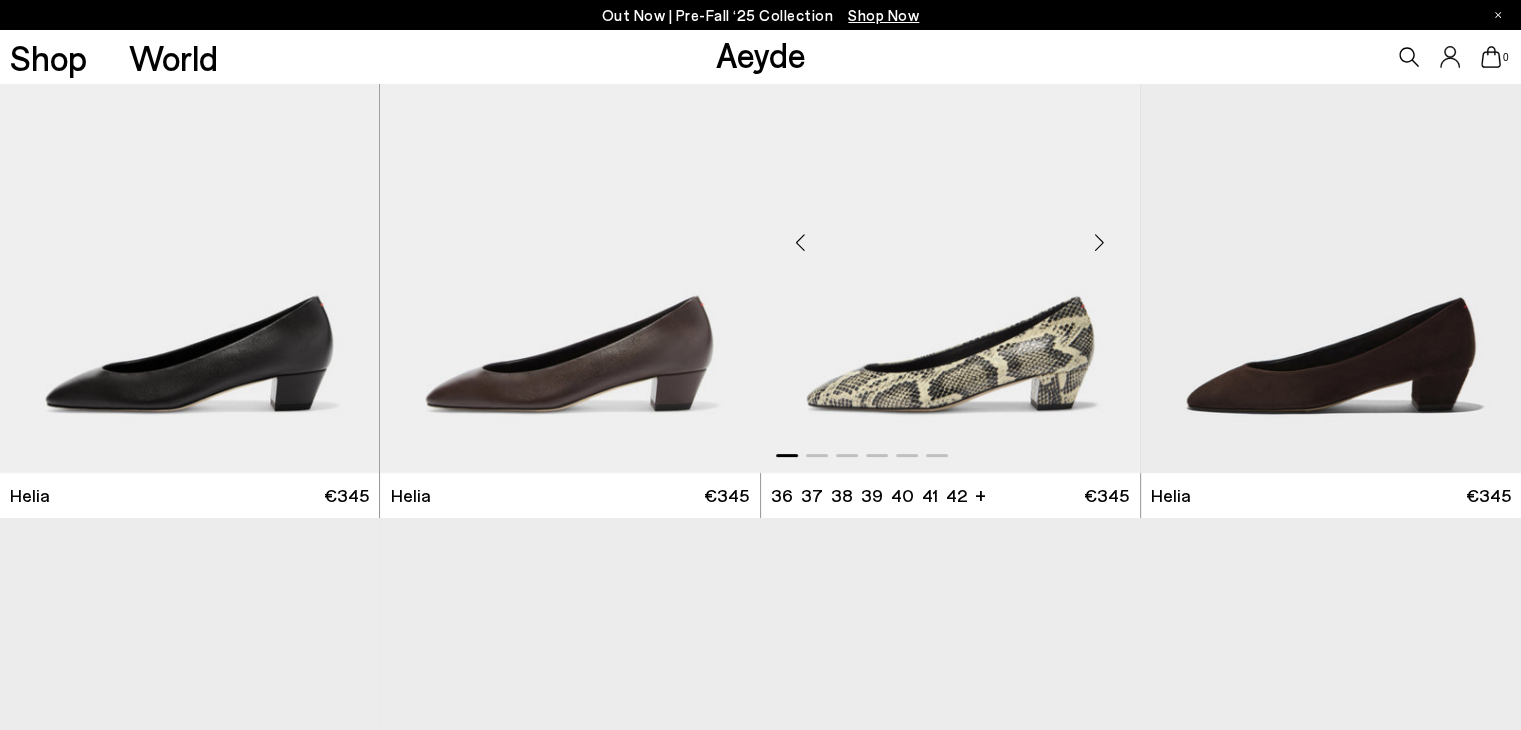click at bounding box center (1100, 243) 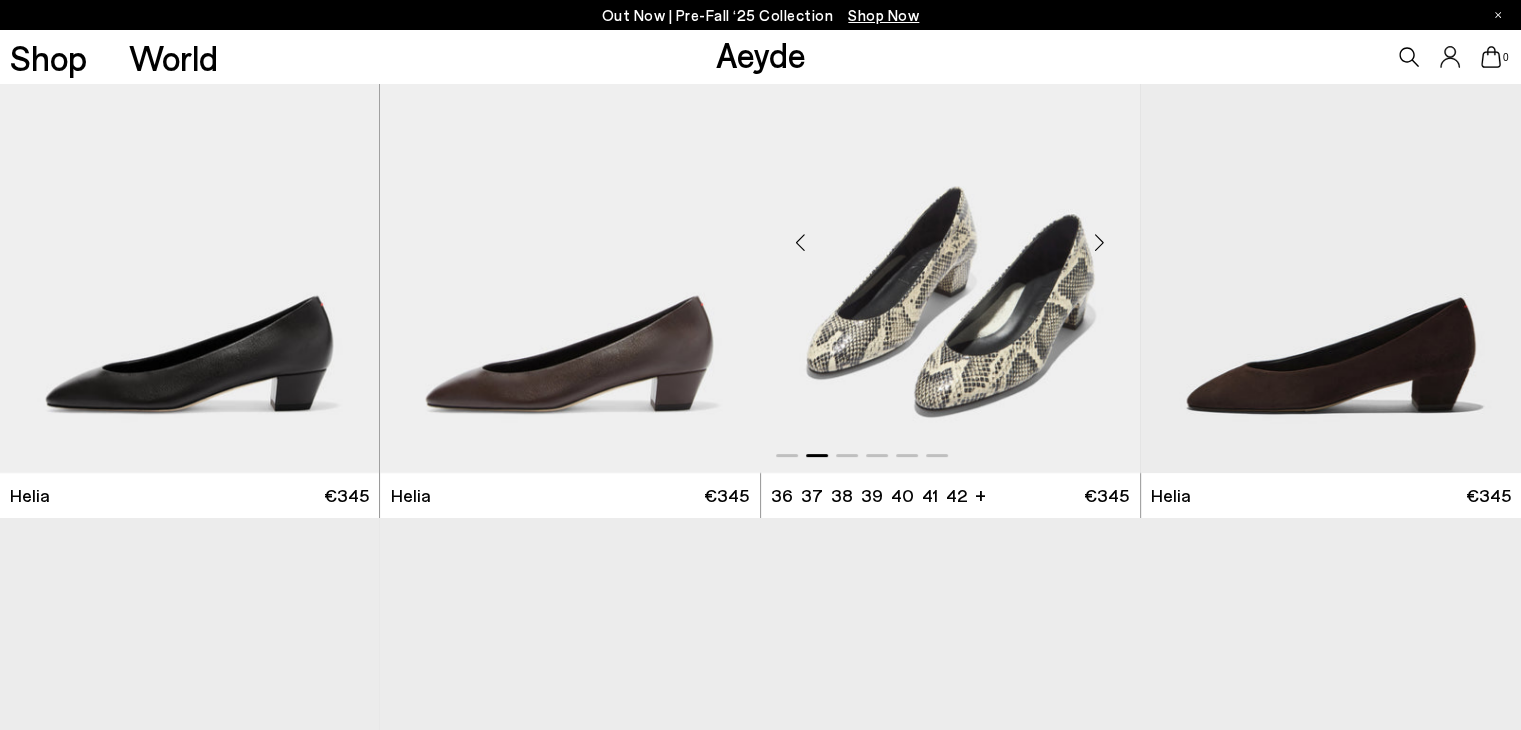 click at bounding box center (1100, 243) 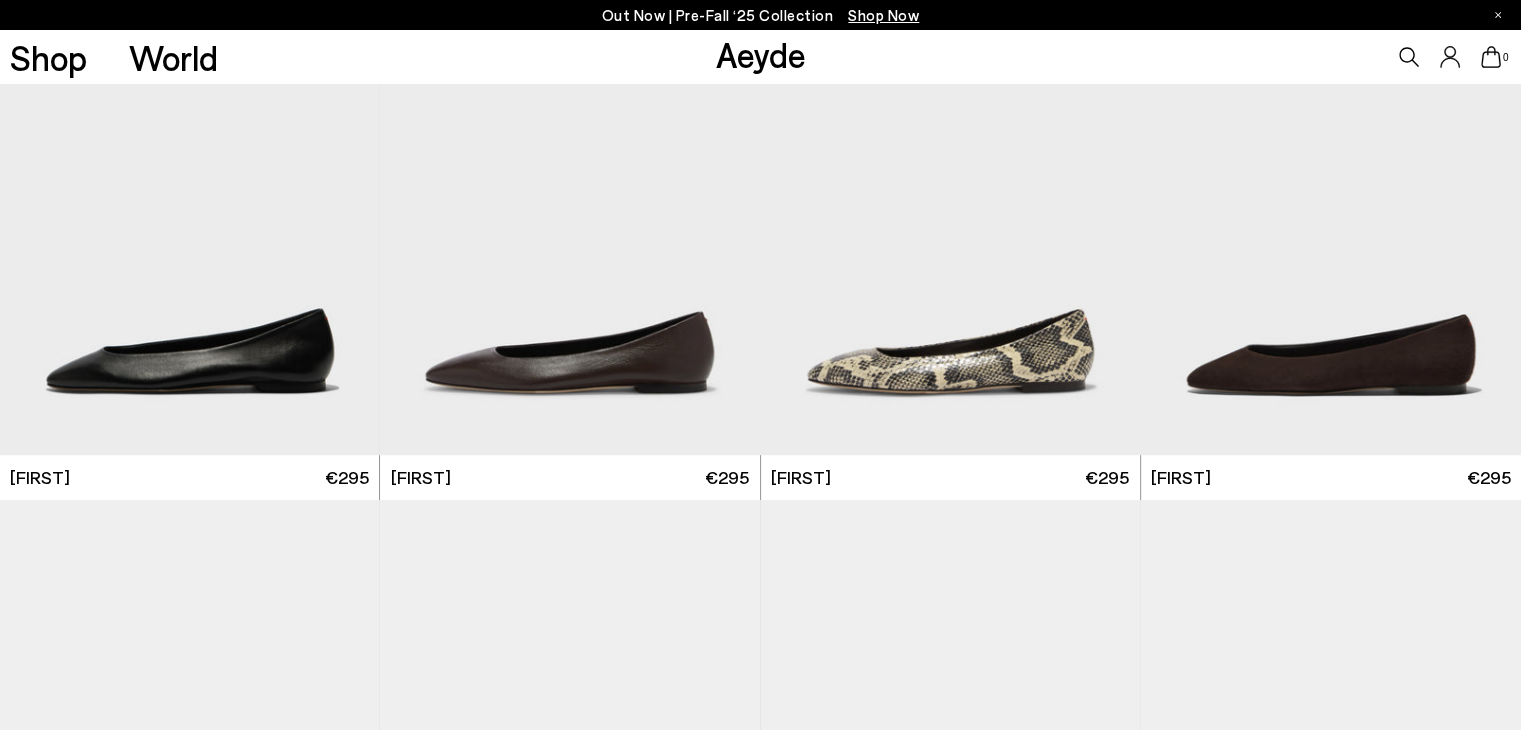 scroll, scrollTop: 631, scrollLeft: 0, axis: vertical 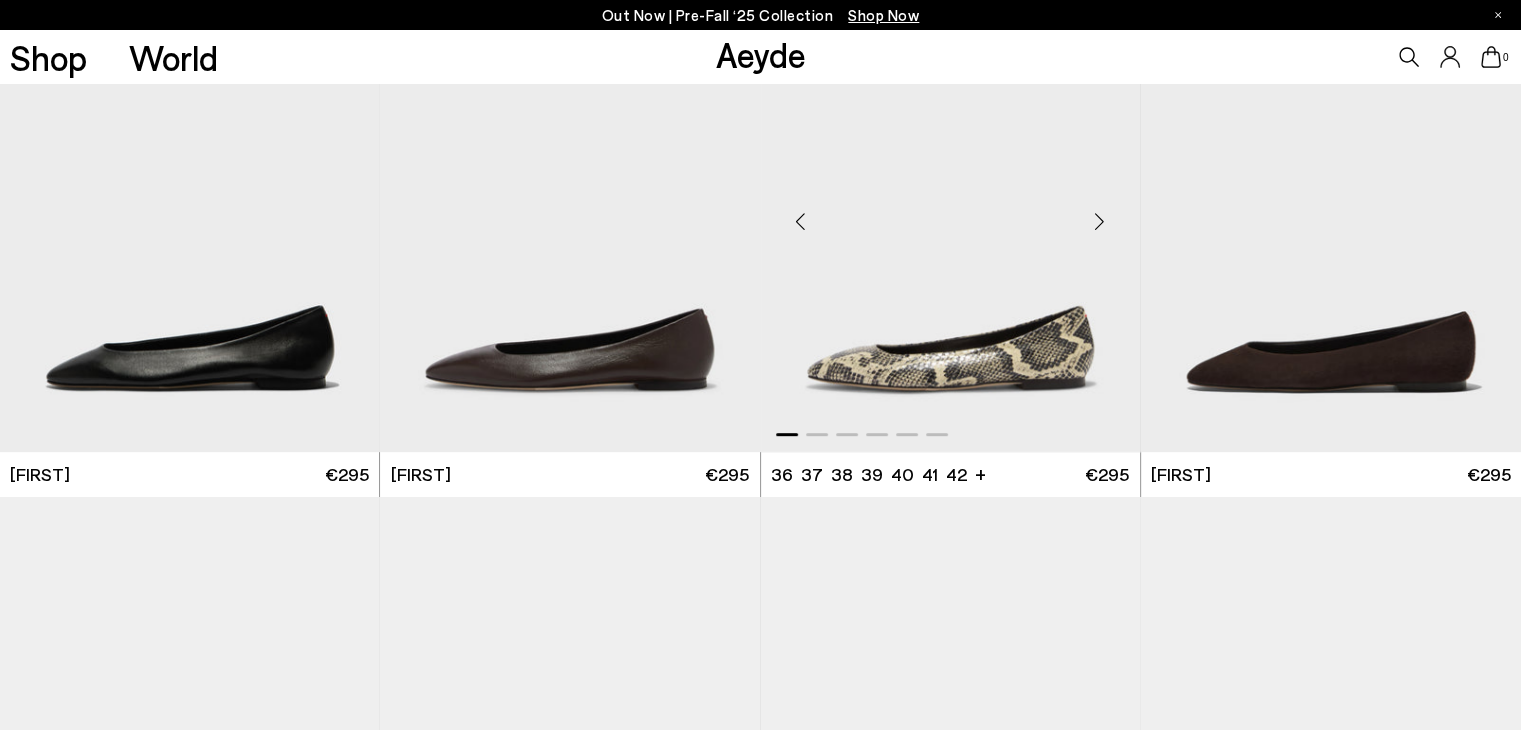 click at bounding box center [950, 213] 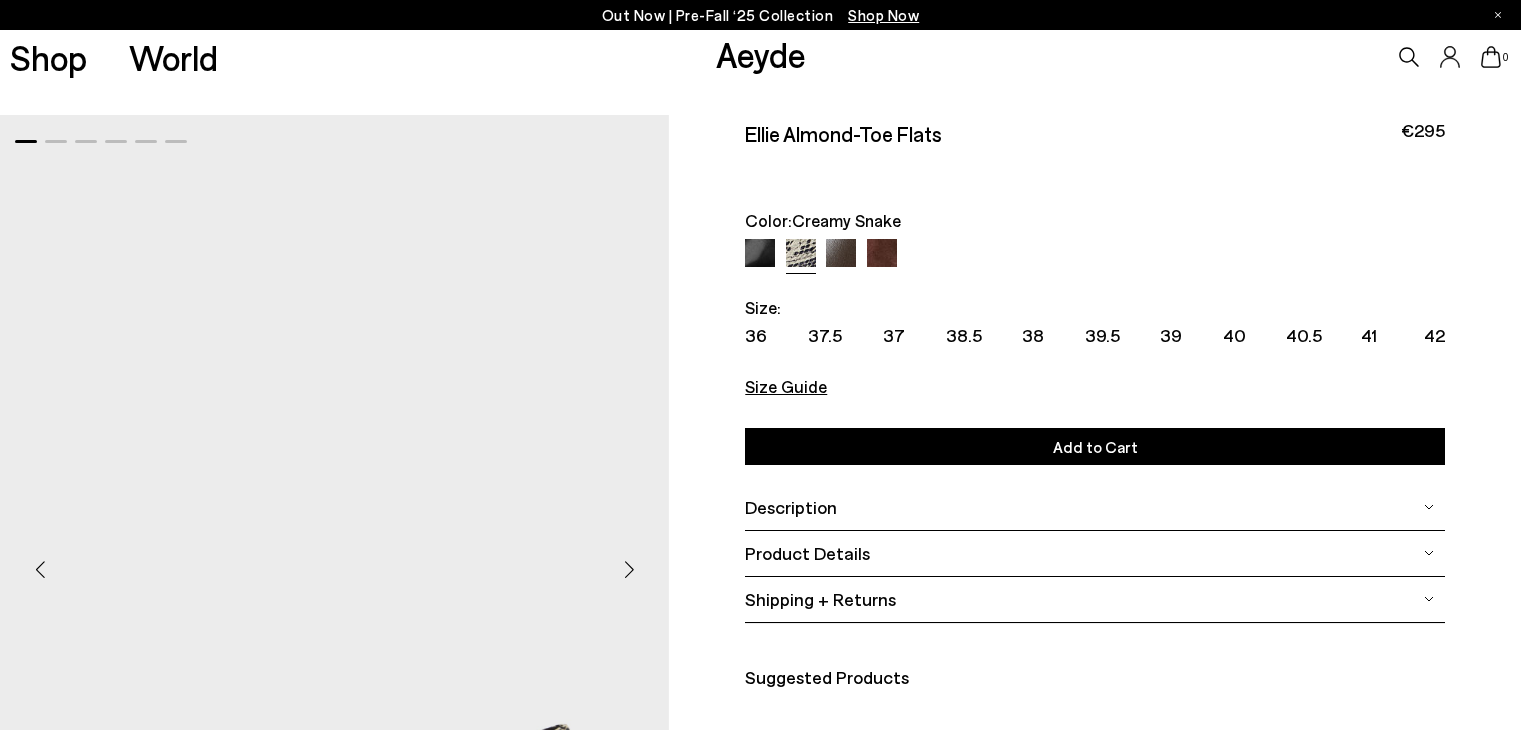 scroll, scrollTop: 0, scrollLeft: 0, axis: both 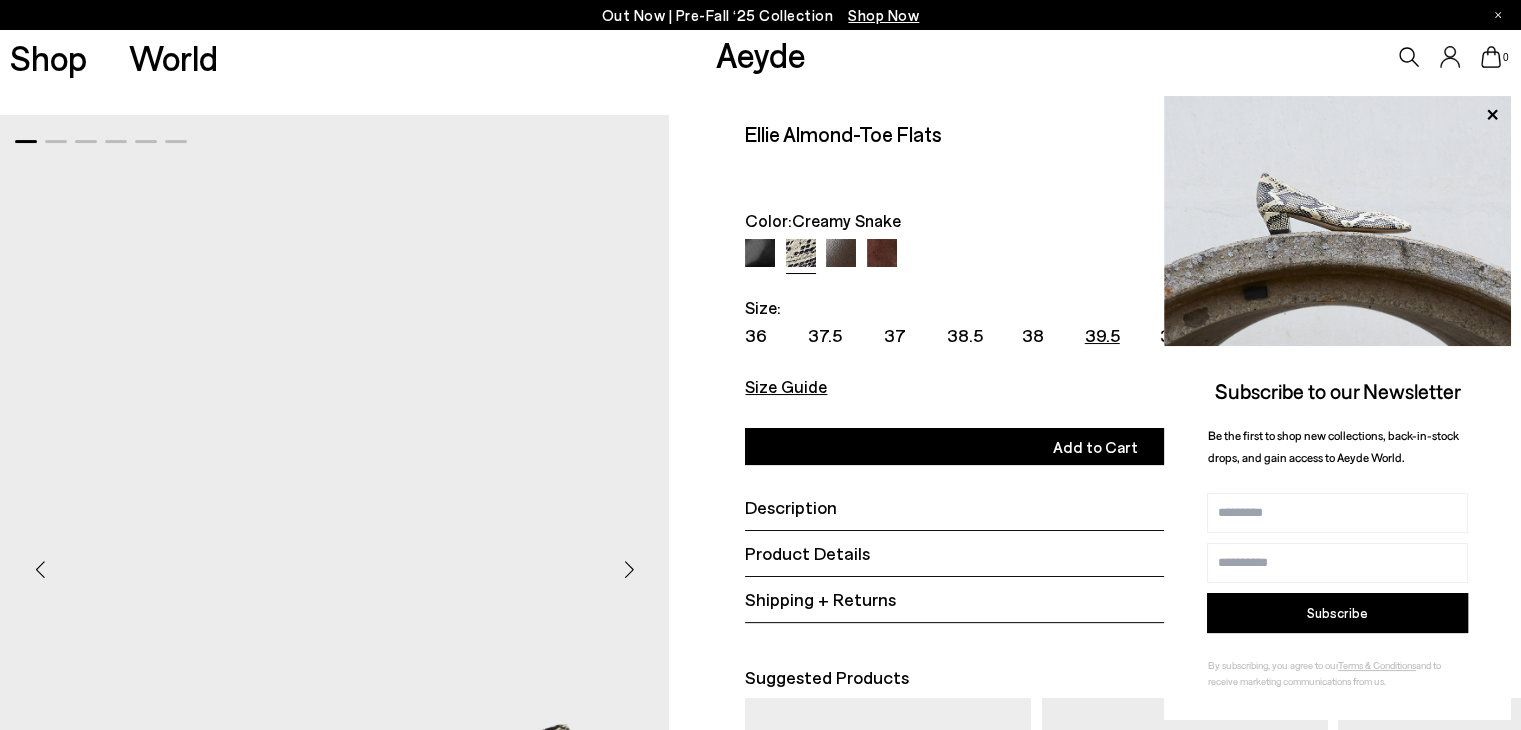 click on "39.5" at bounding box center [1102, 335] 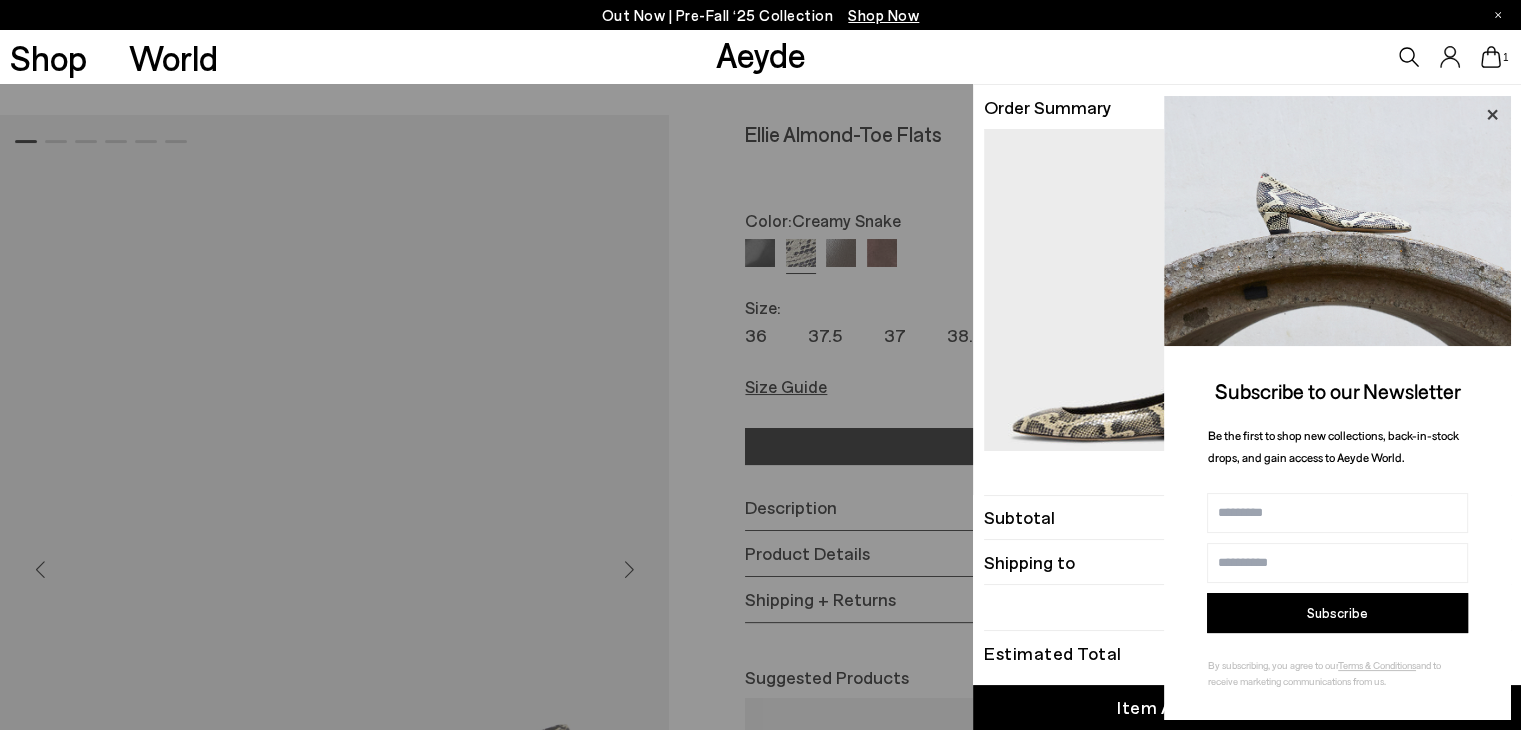 click 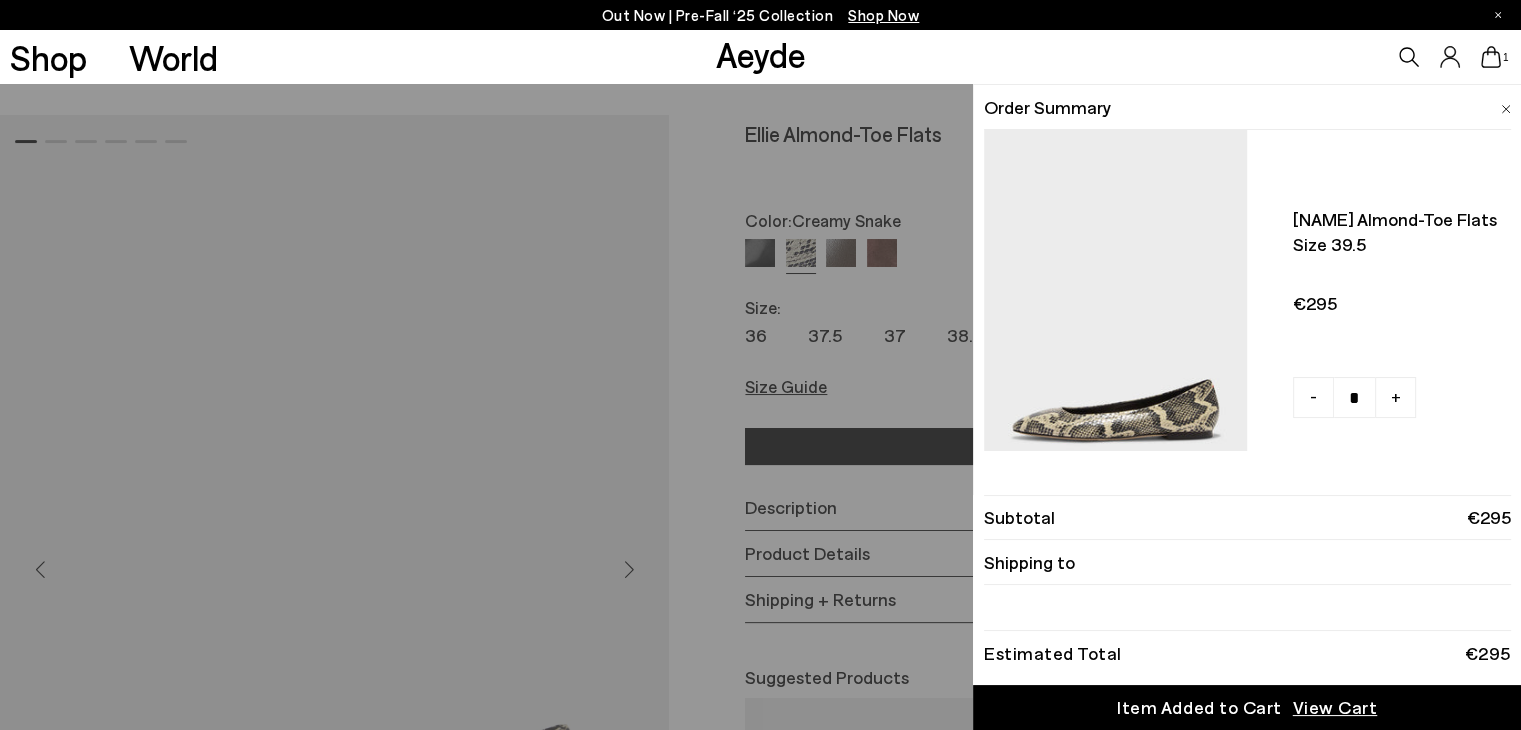 click at bounding box center [1506, 109] 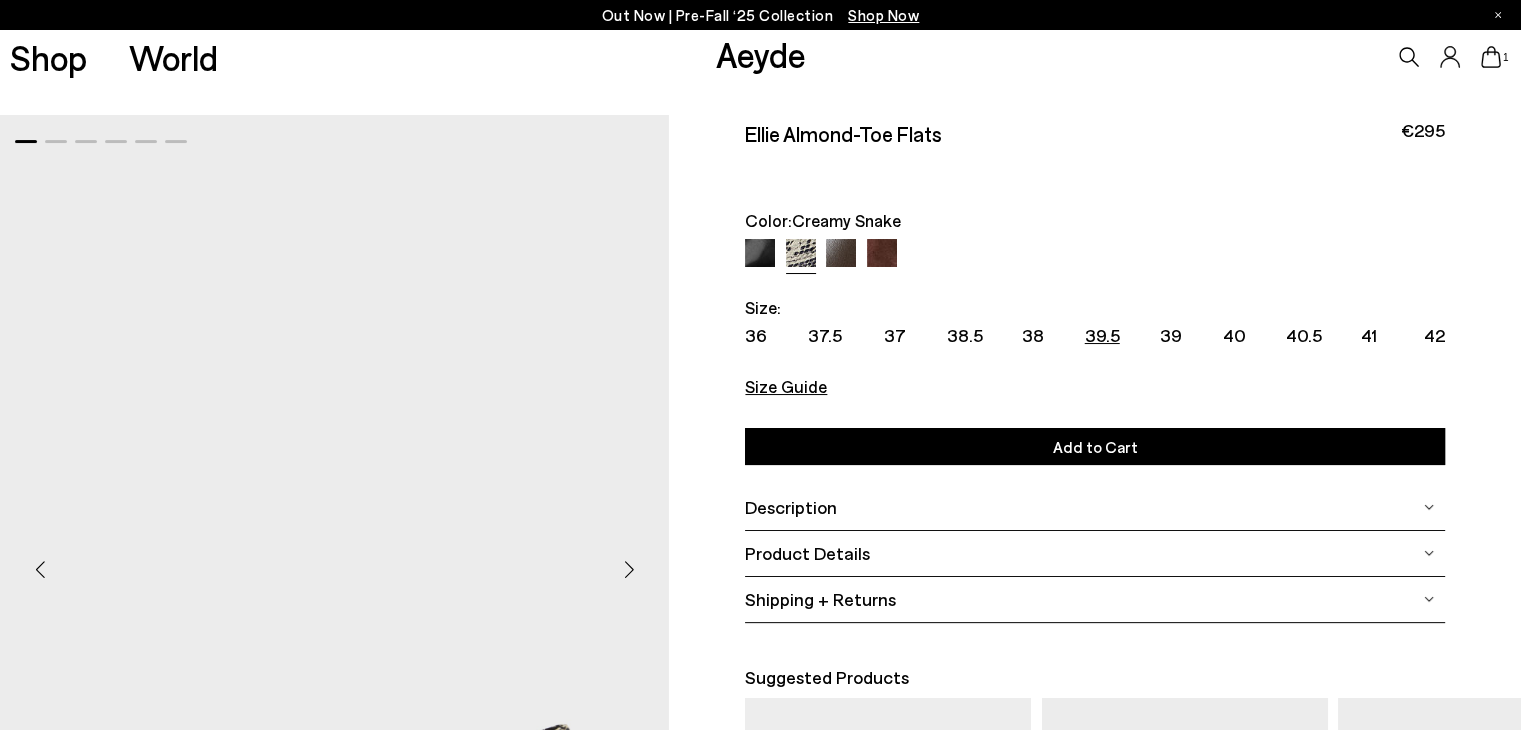click on "Size Guide" at bounding box center [786, 386] 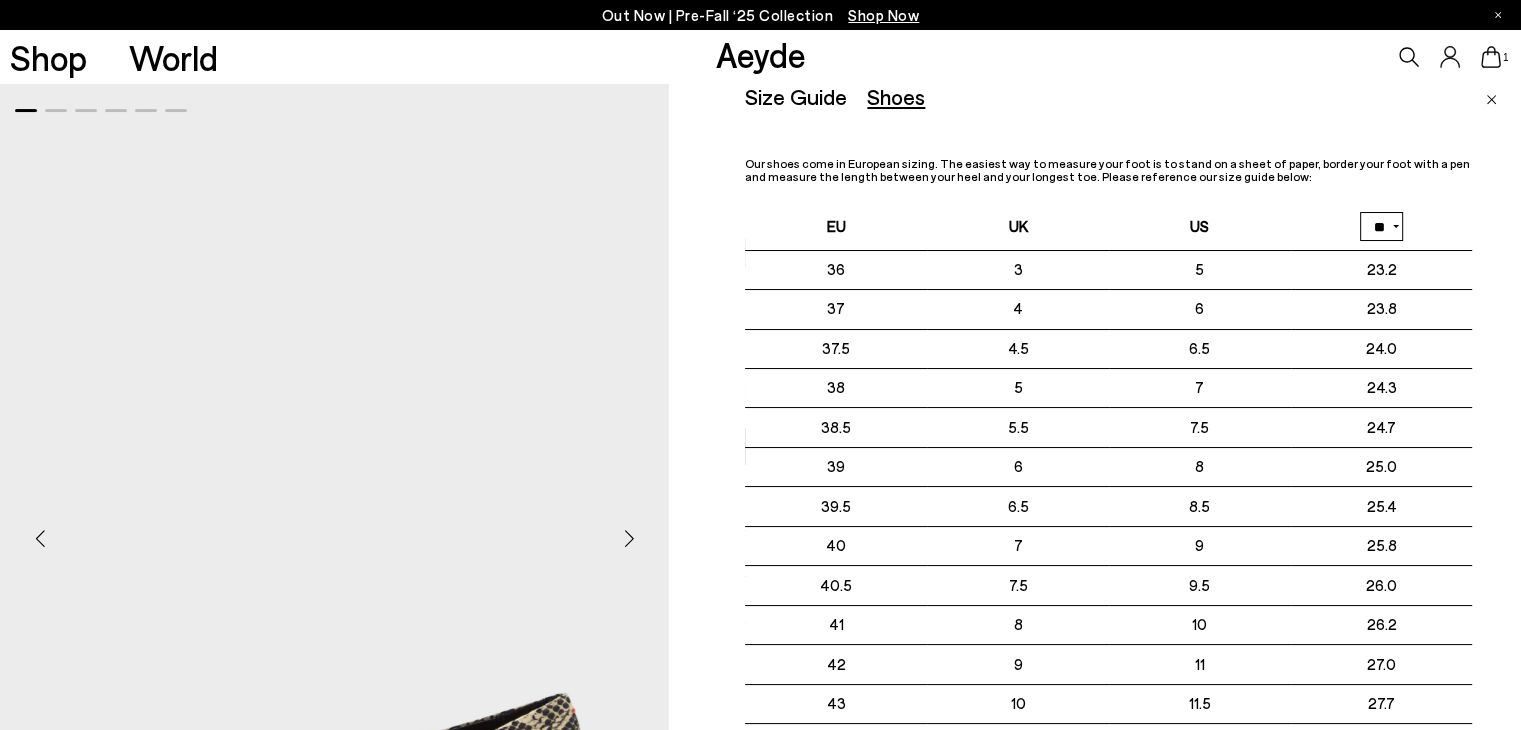 click at bounding box center [1491, 100] 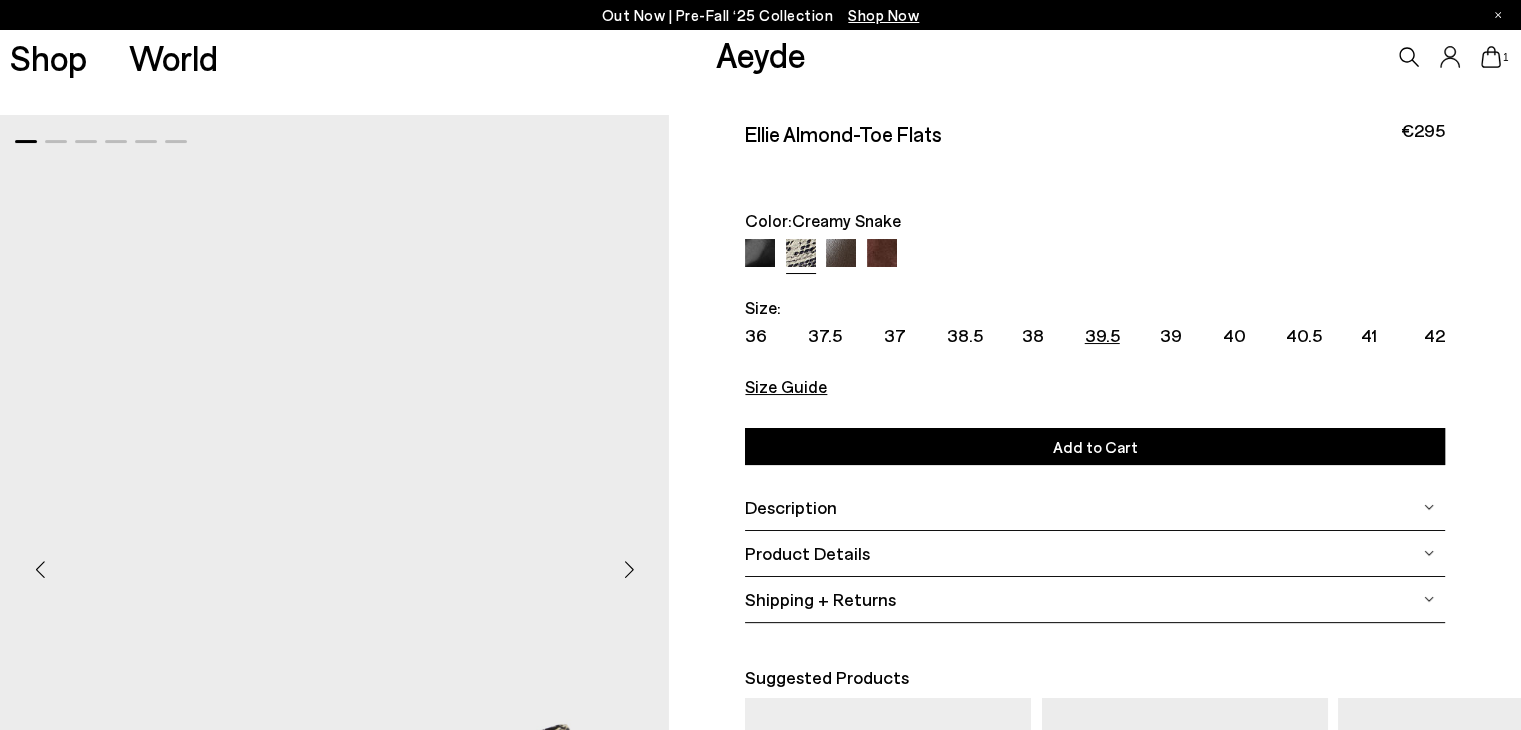 click at bounding box center (1429, 507) 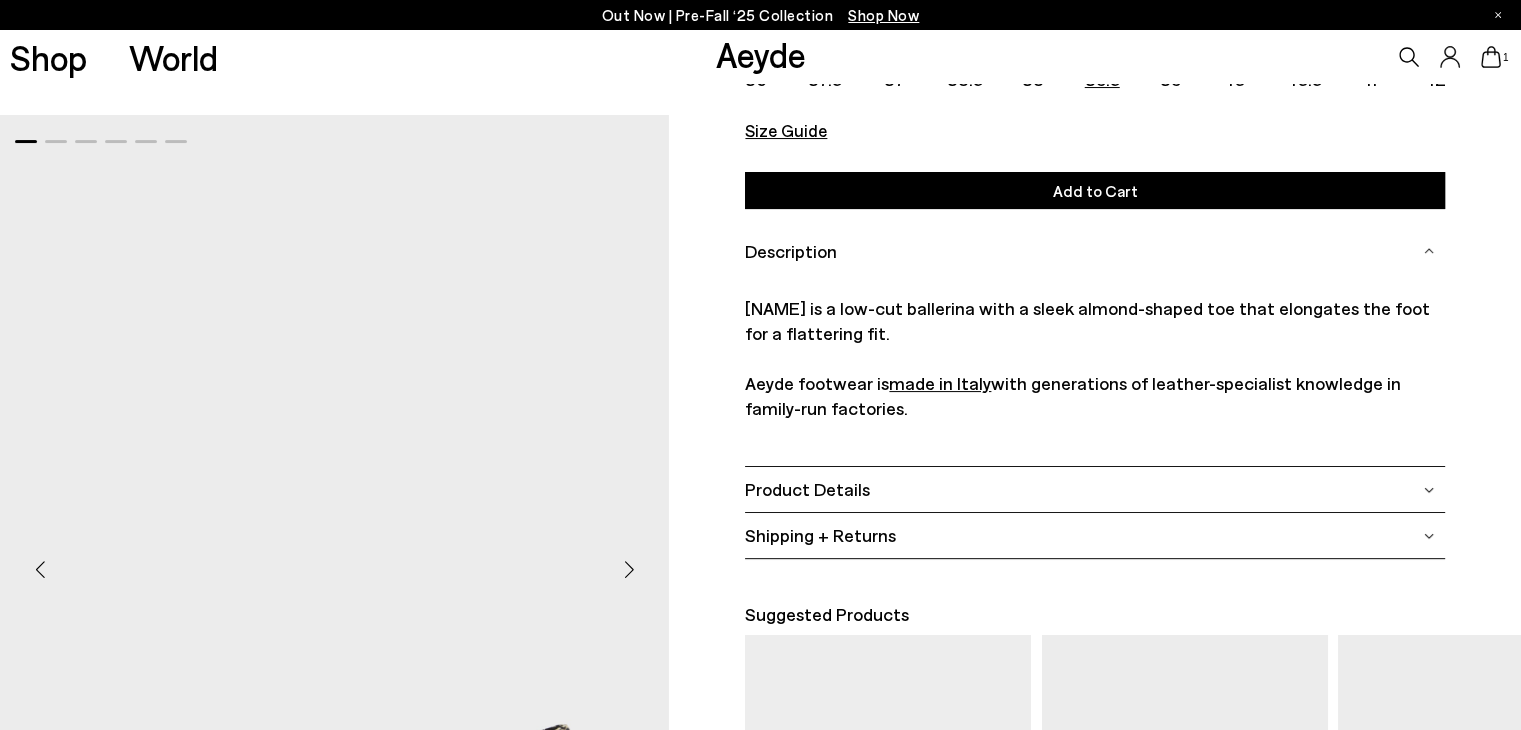 scroll, scrollTop: 258, scrollLeft: 0, axis: vertical 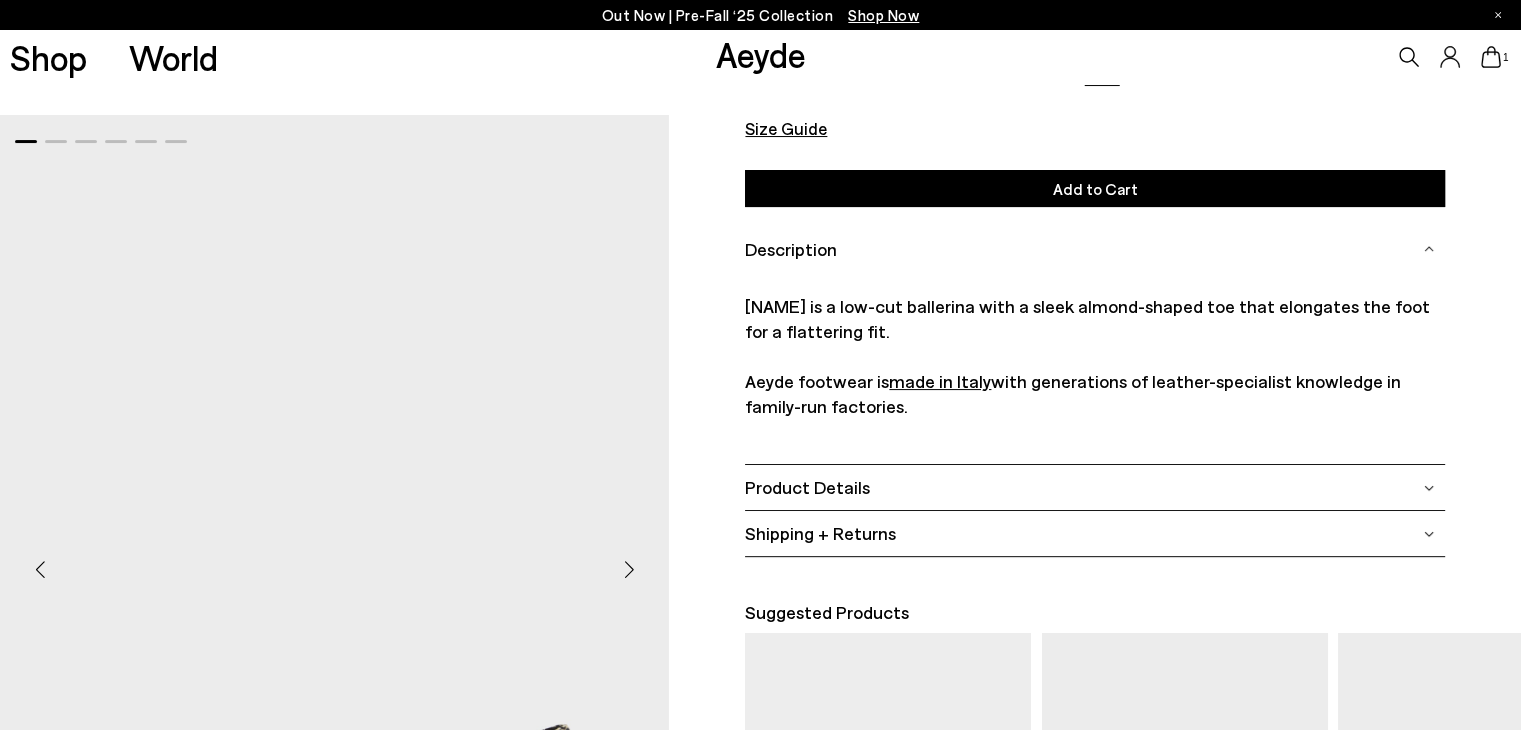 click at bounding box center (1429, 488) 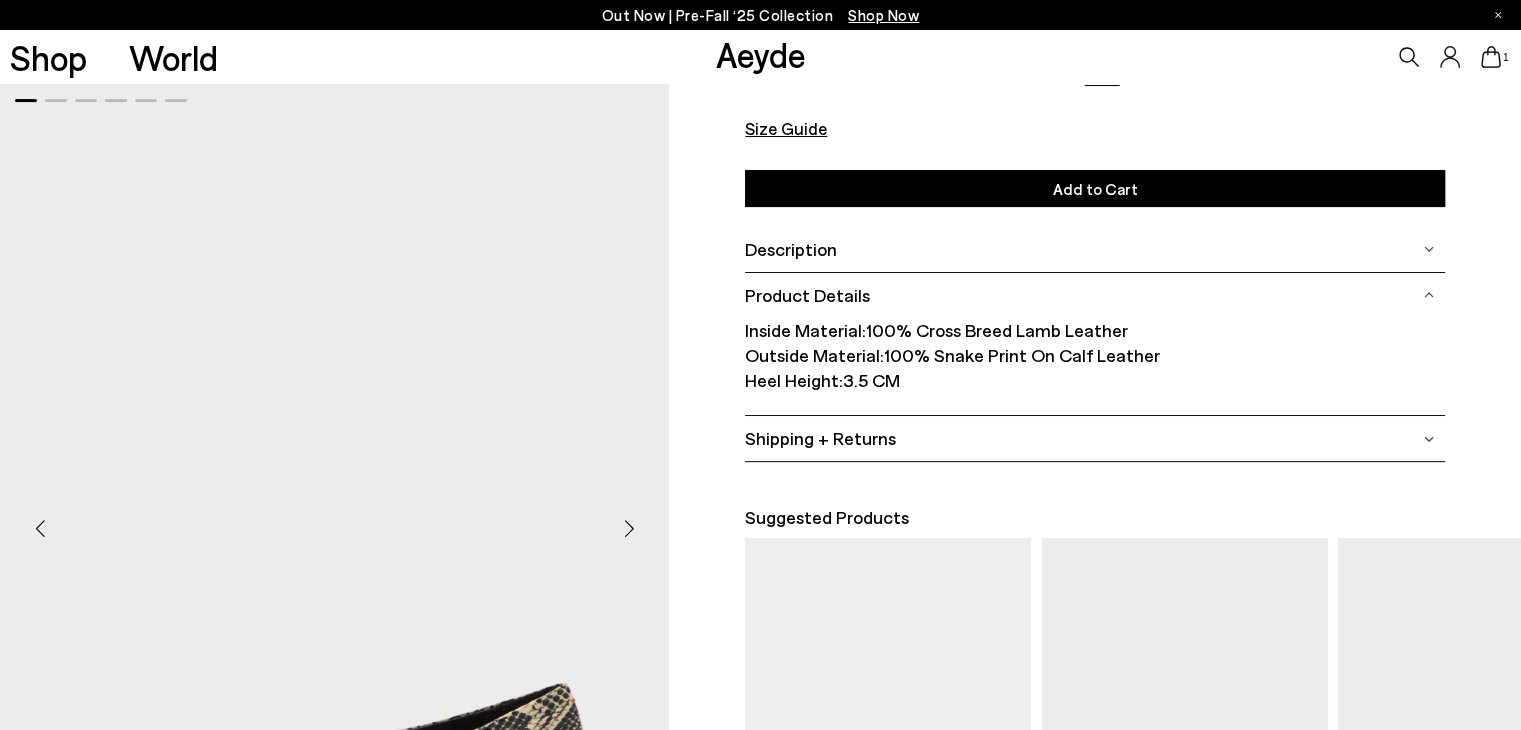 click at bounding box center [1429, 439] 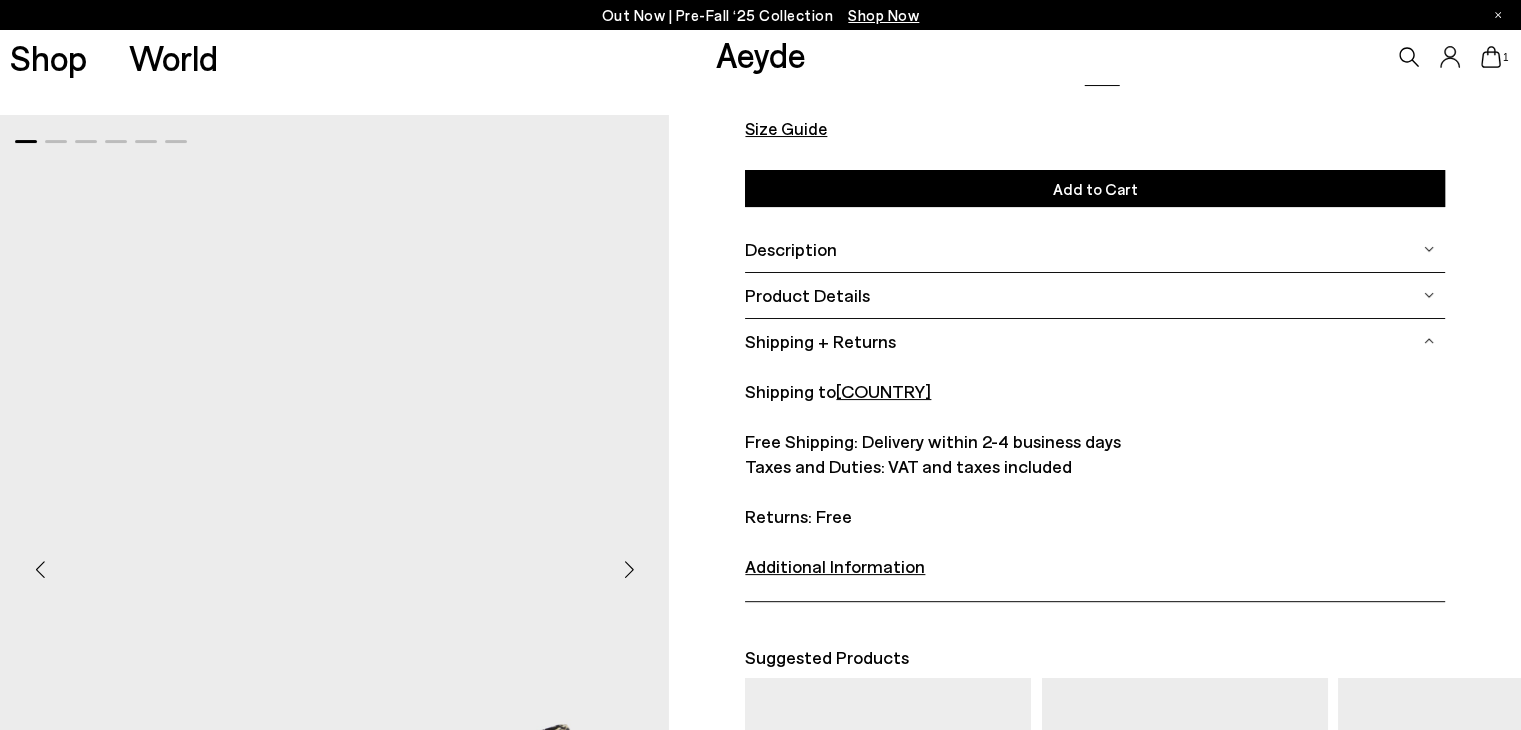 scroll, scrollTop: 0, scrollLeft: 0, axis: both 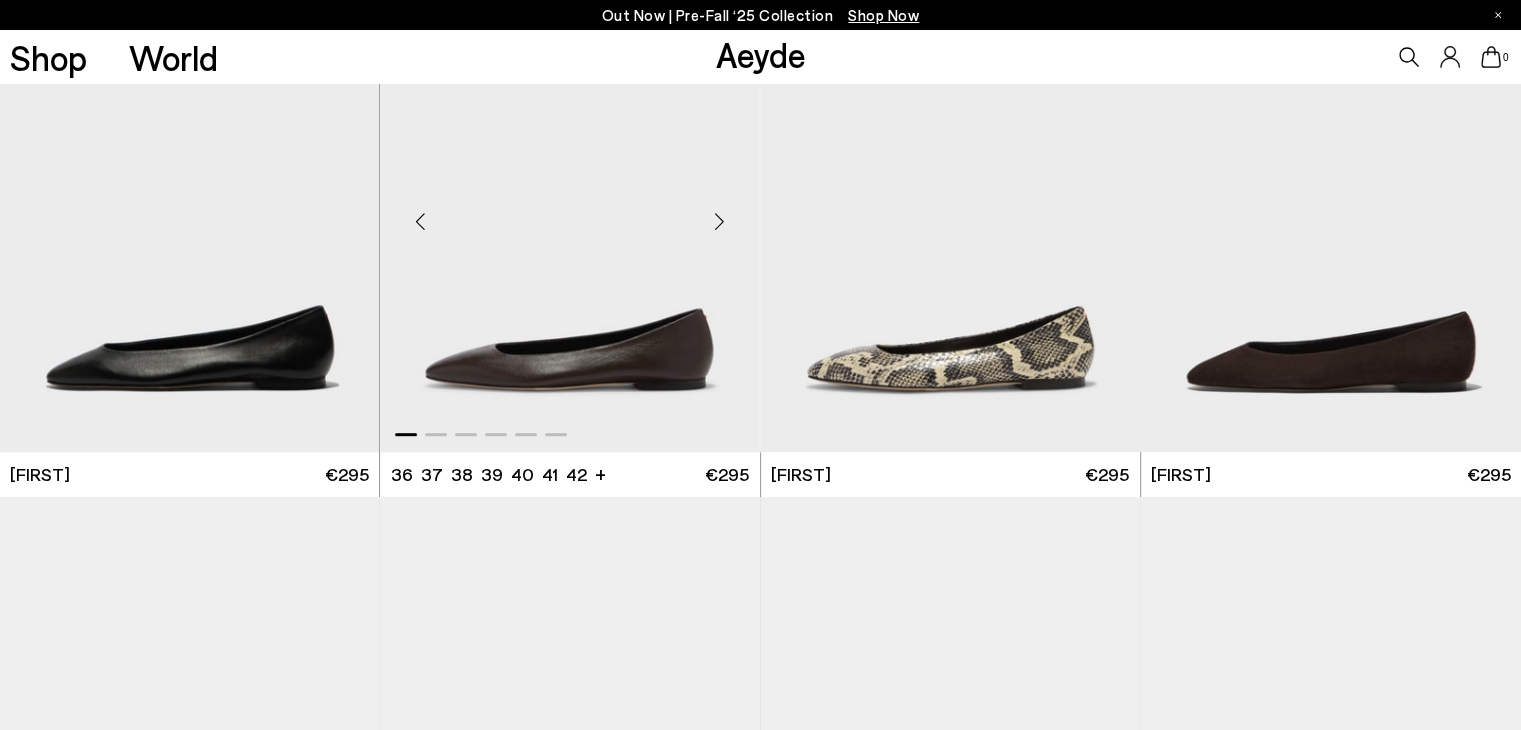 click at bounding box center (720, 221) 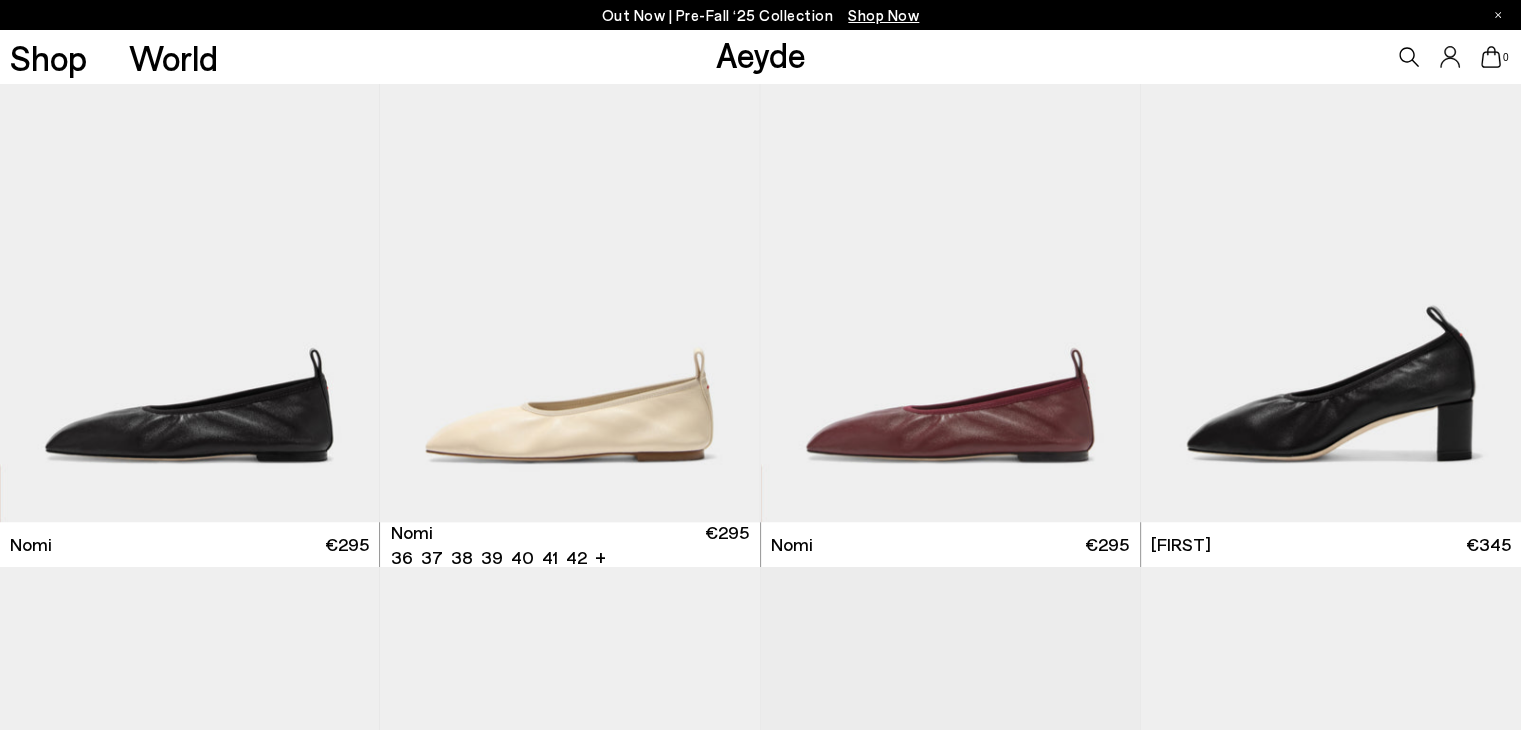 scroll, scrollTop: 1640, scrollLeft: 0, axis: vertical 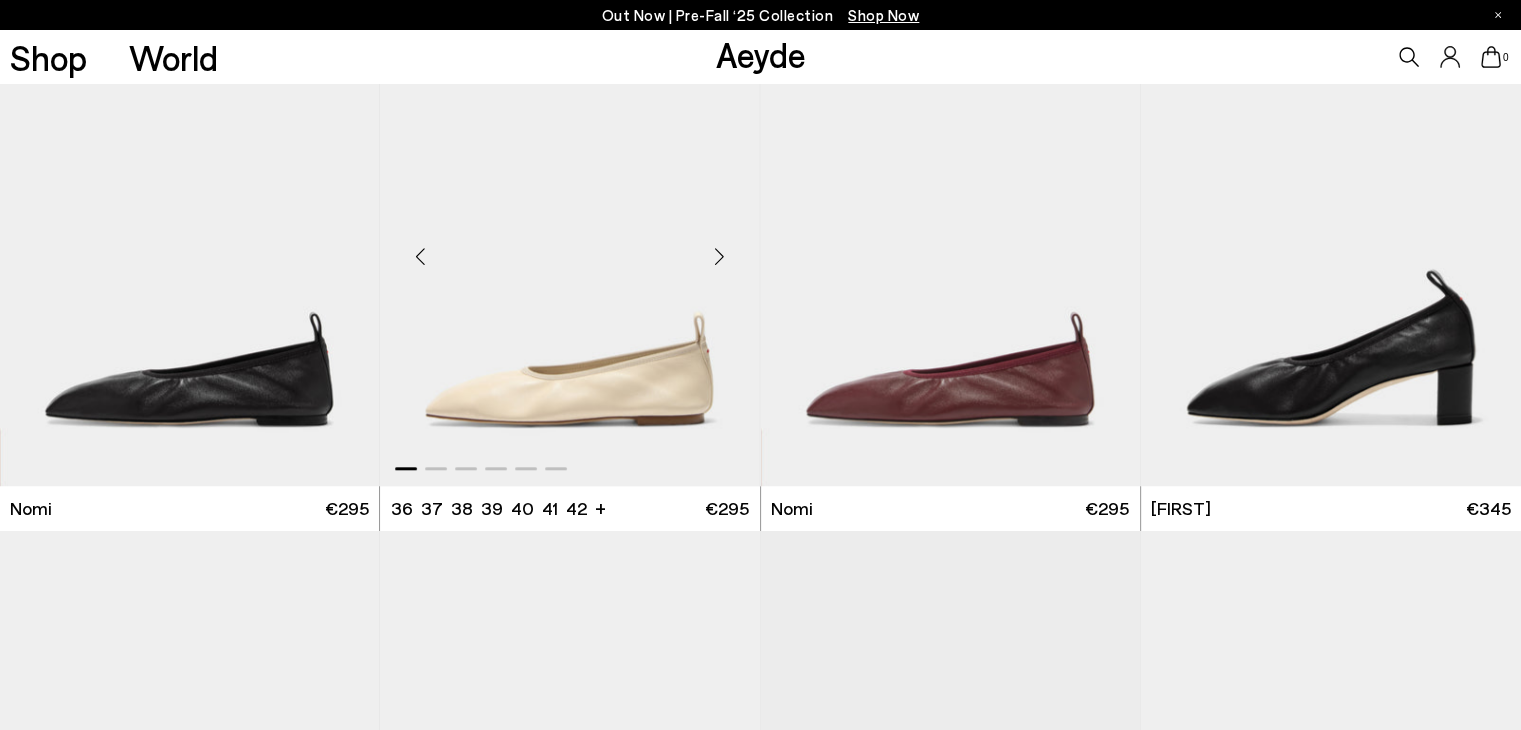click at bounding box center [720, 256] 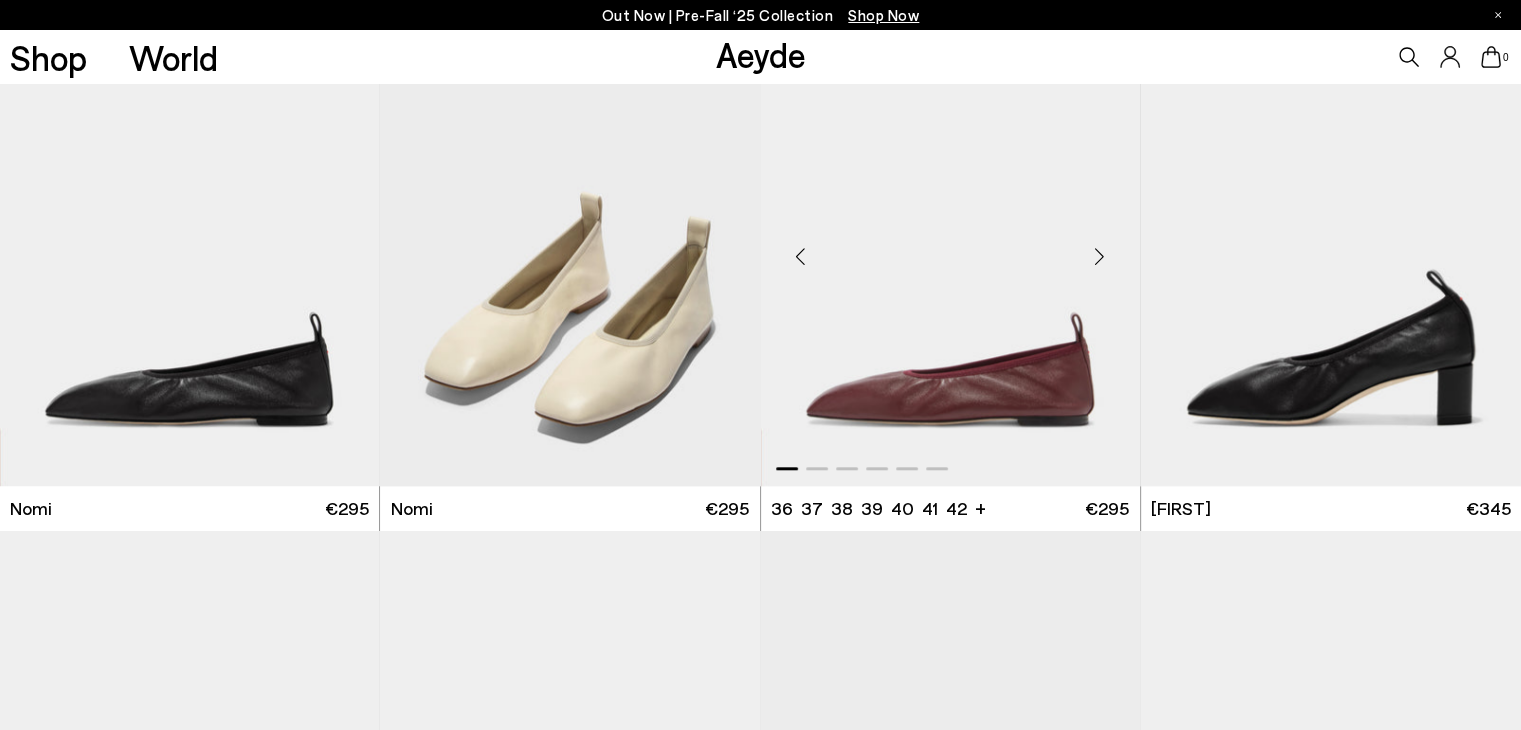 click at bounding box center [1100, 256] 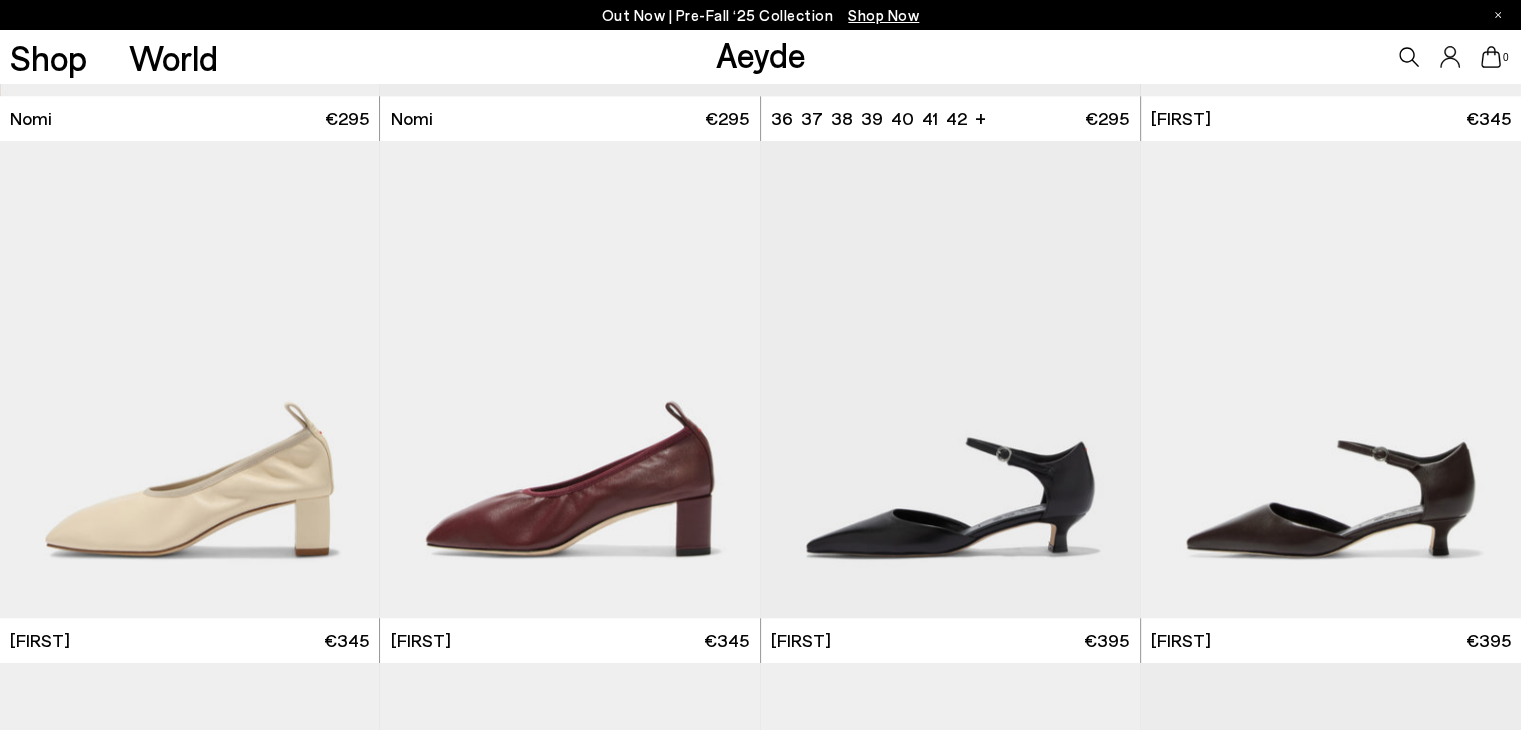 scroll, scrollTop: 2032, scrollLeft: 0, axis: vertical 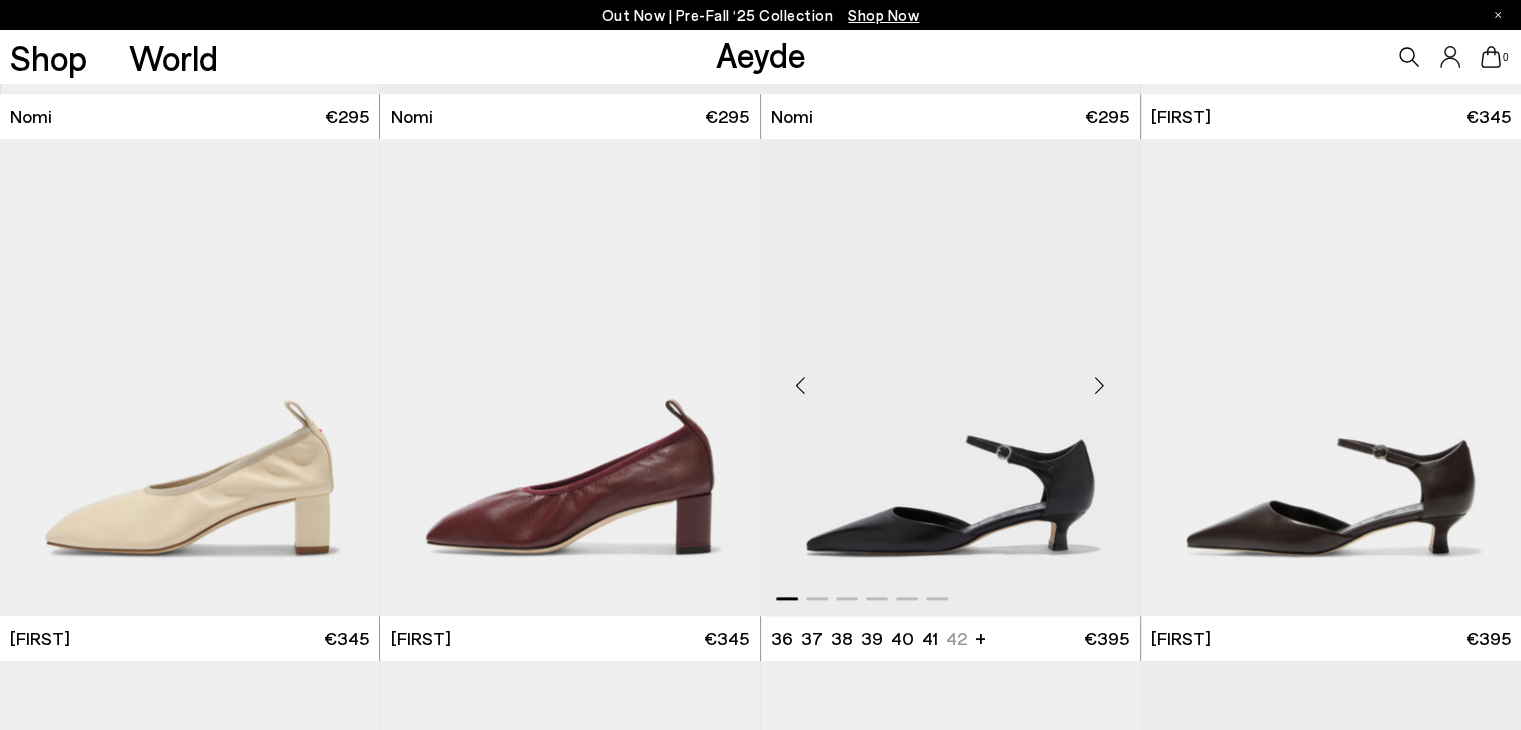 click at bounding box center [1100, 386] 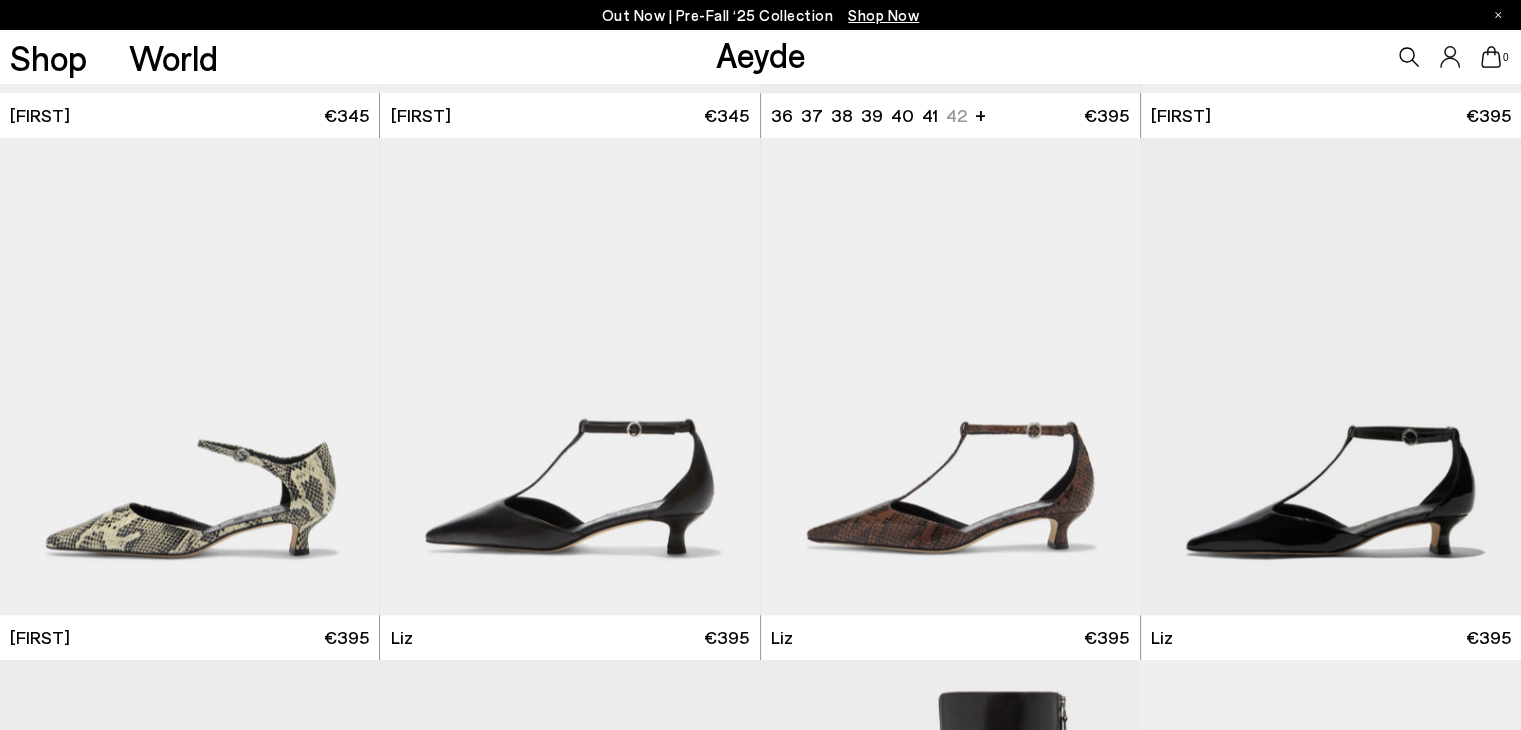 scroll, scrollTop: 2556, scrollLeft: 0, axis: vertical 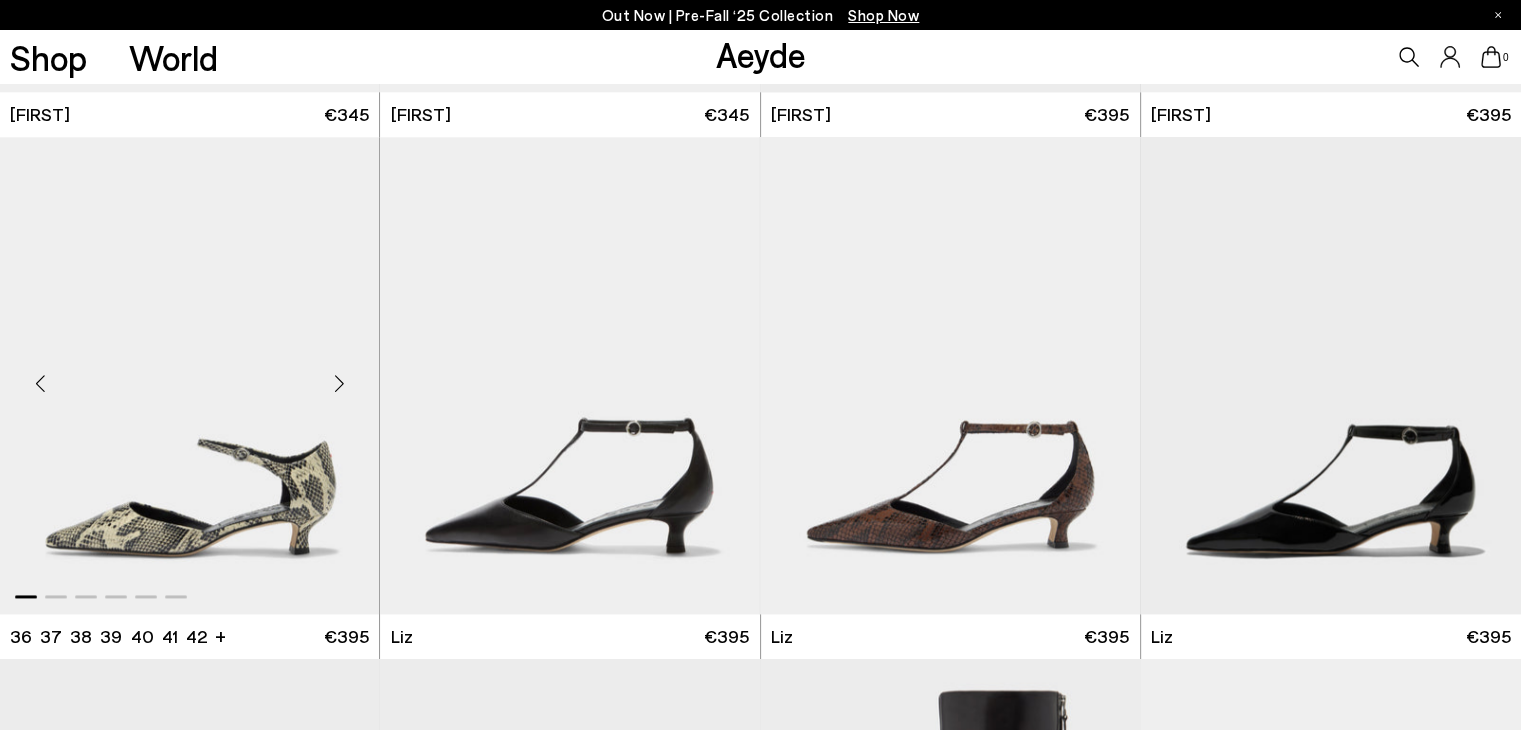 click at bounding box center (339, 384) 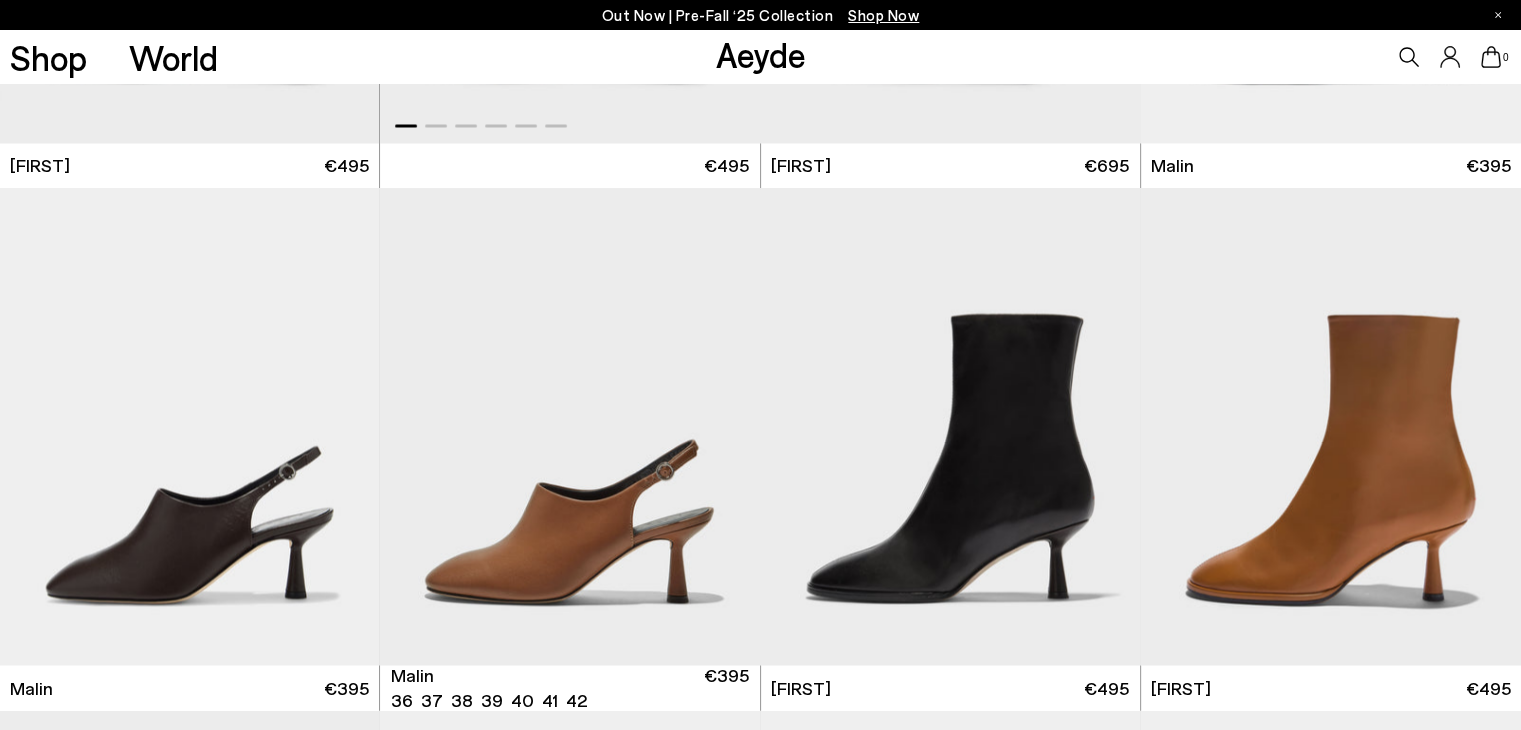 scroll, scrollTop: 3551, scrollLeft: 0, axis: vertical 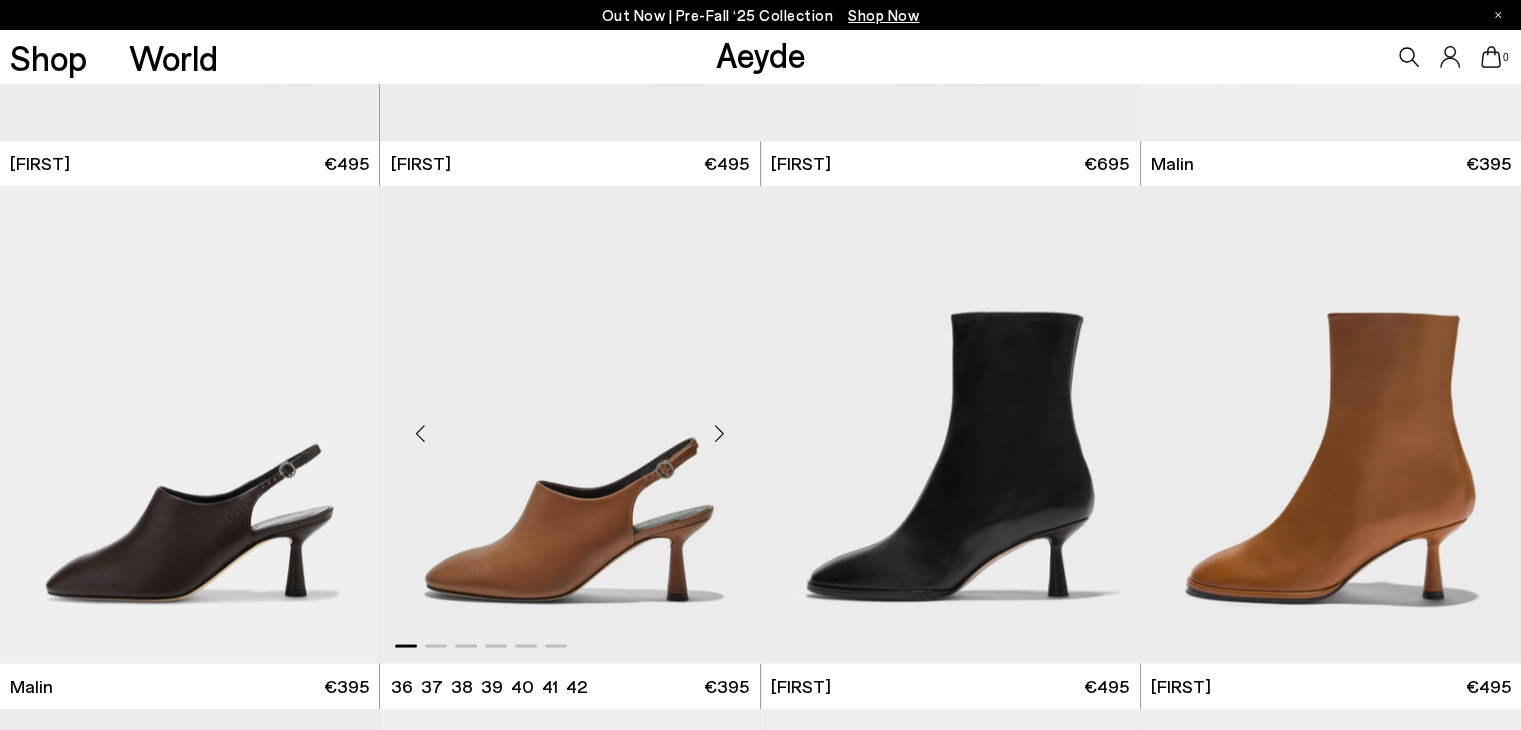 click at bounding box center [720, 432] 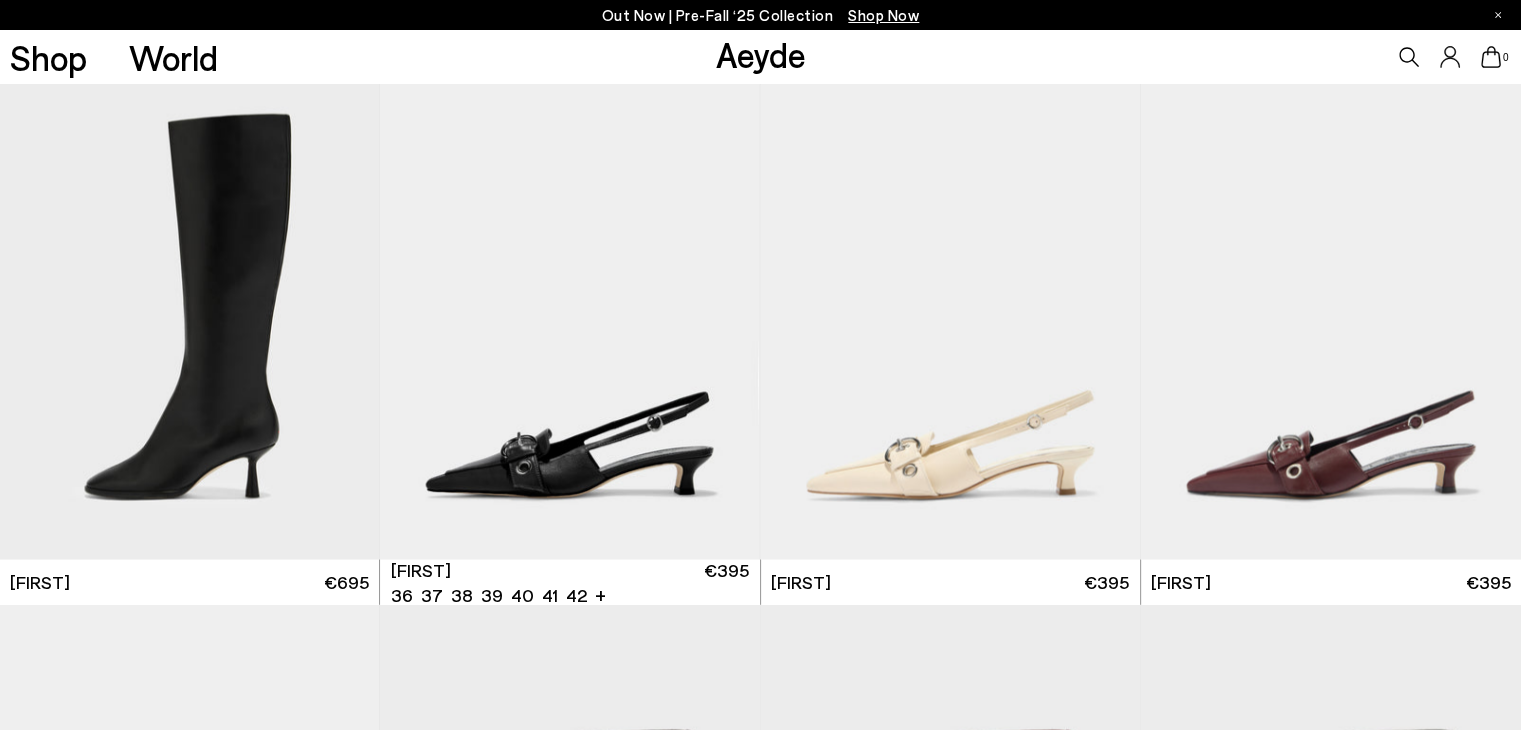 scroll, scrollTop: 4175, scrollLeft: 0, axis: vertical 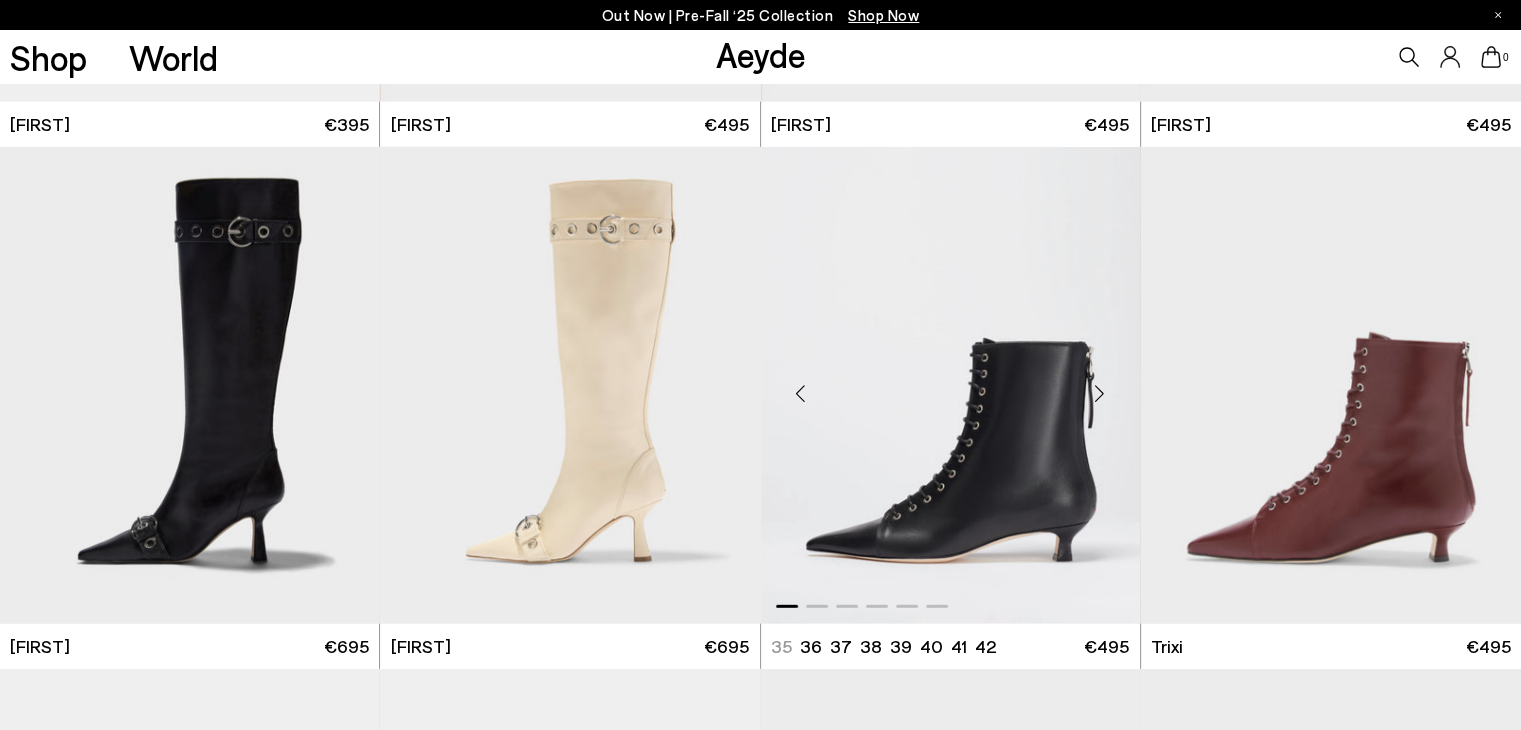 click at bounding box center (1100, 394) 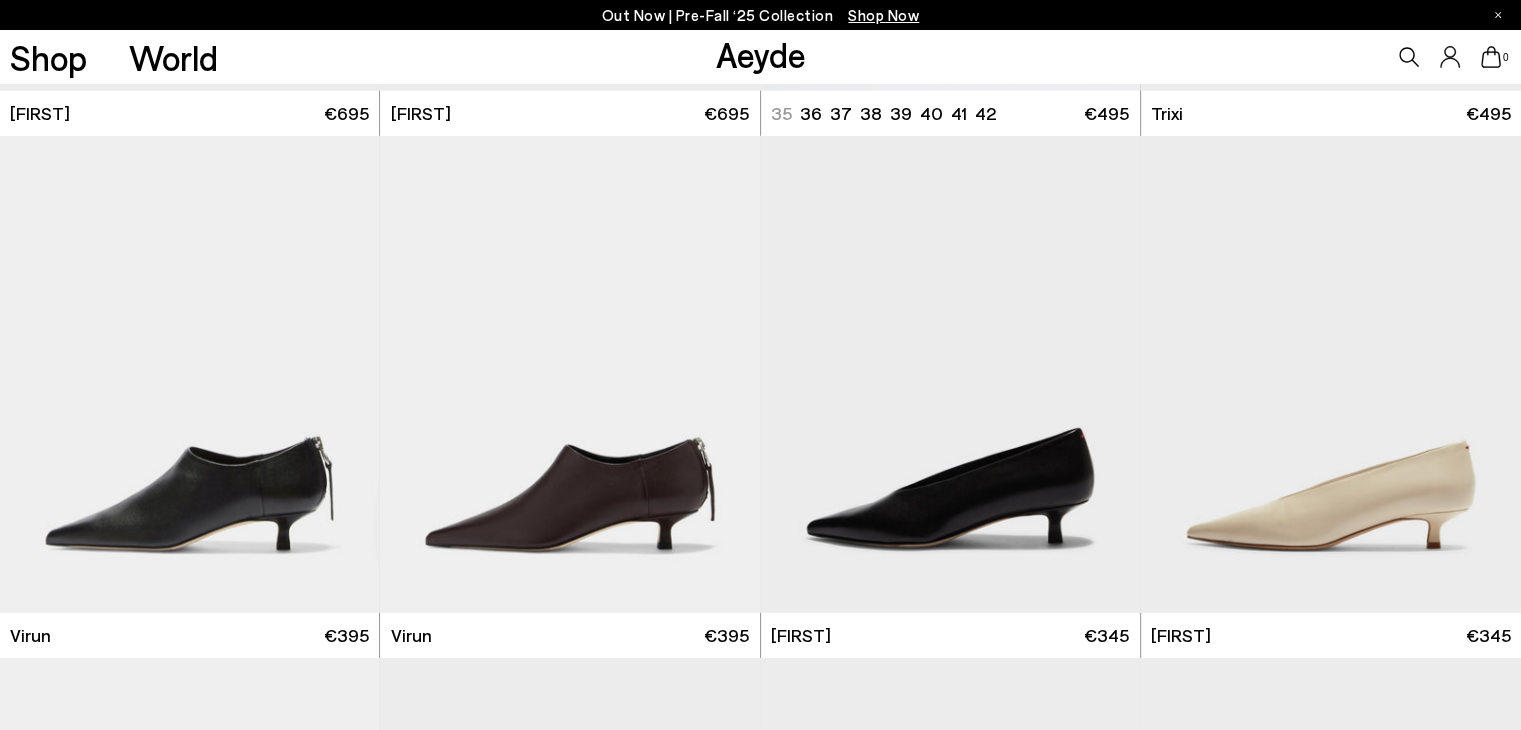 scroll, scrollTop: 5690, scrollLeft: 0, axis: vertical 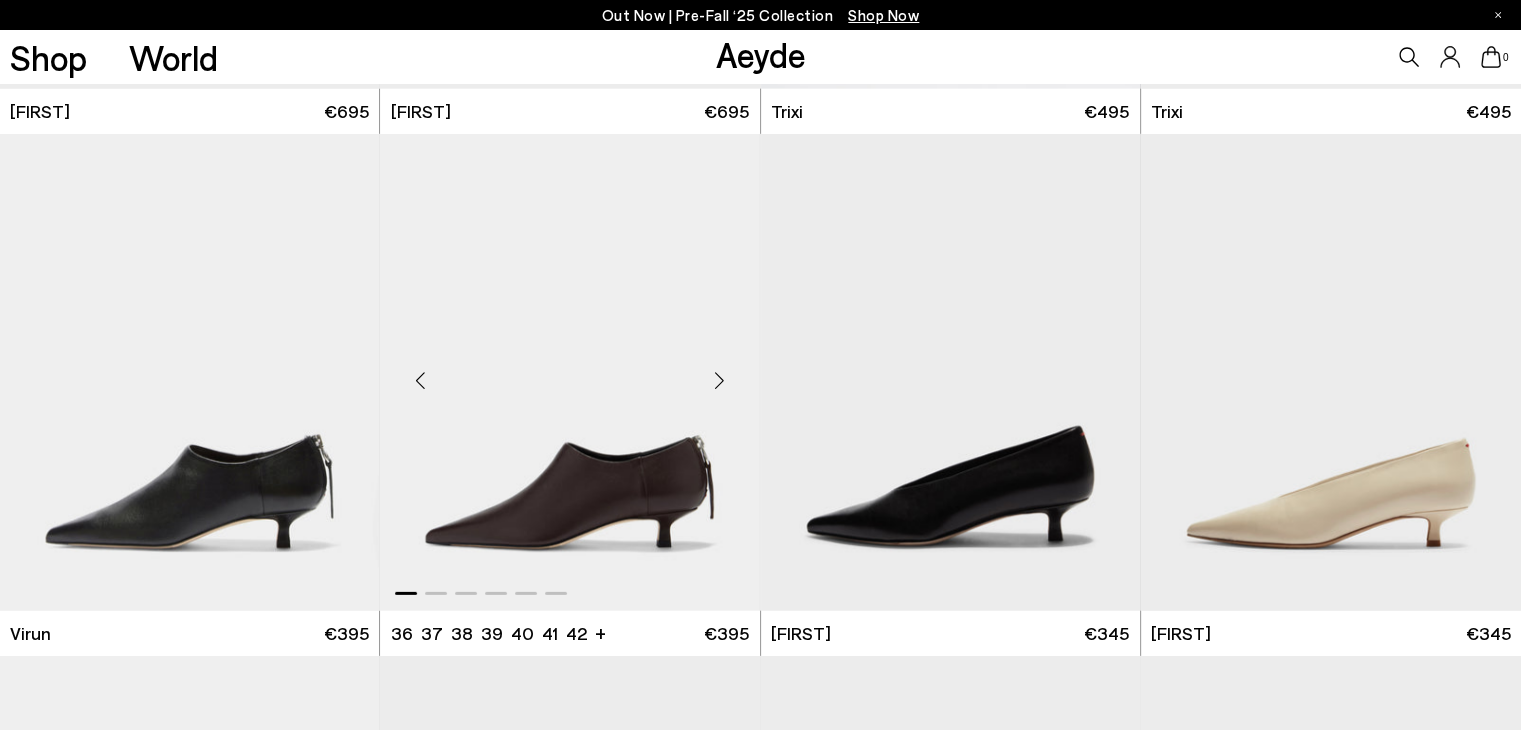 click at bounding box center (720, 380) 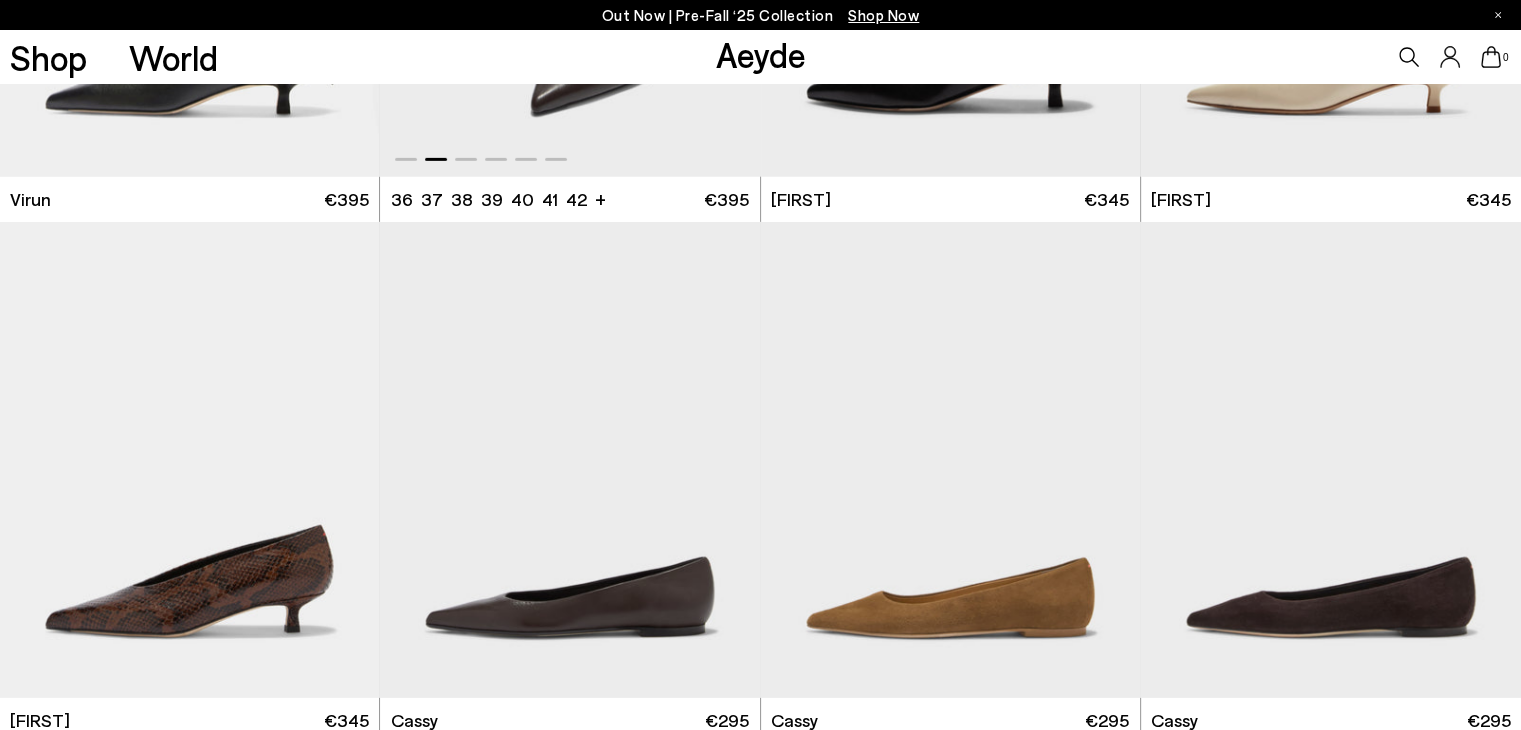 scroll, scrollTop: 6126, scrollLeft: 0, axis: vertical 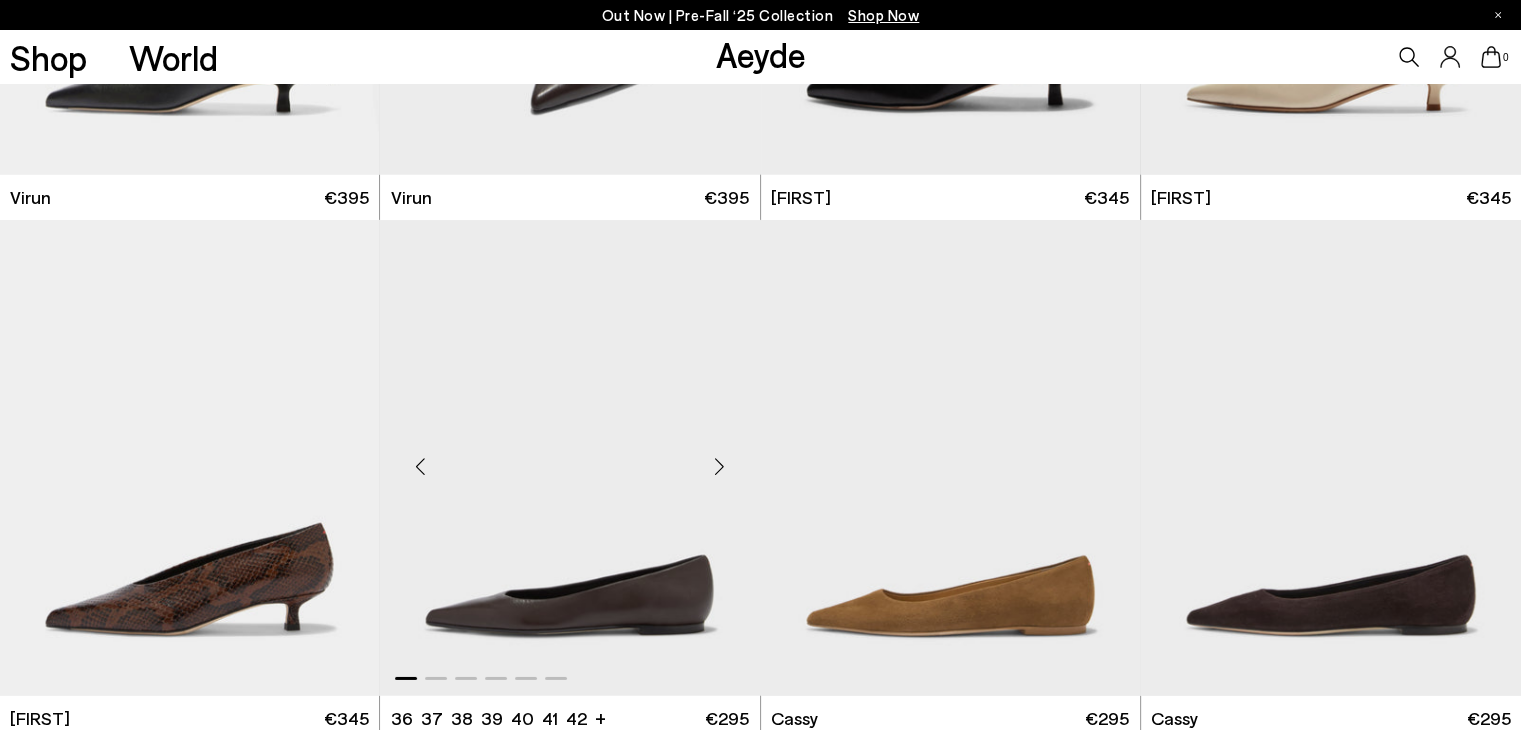 click at bounding box center [720, 466] 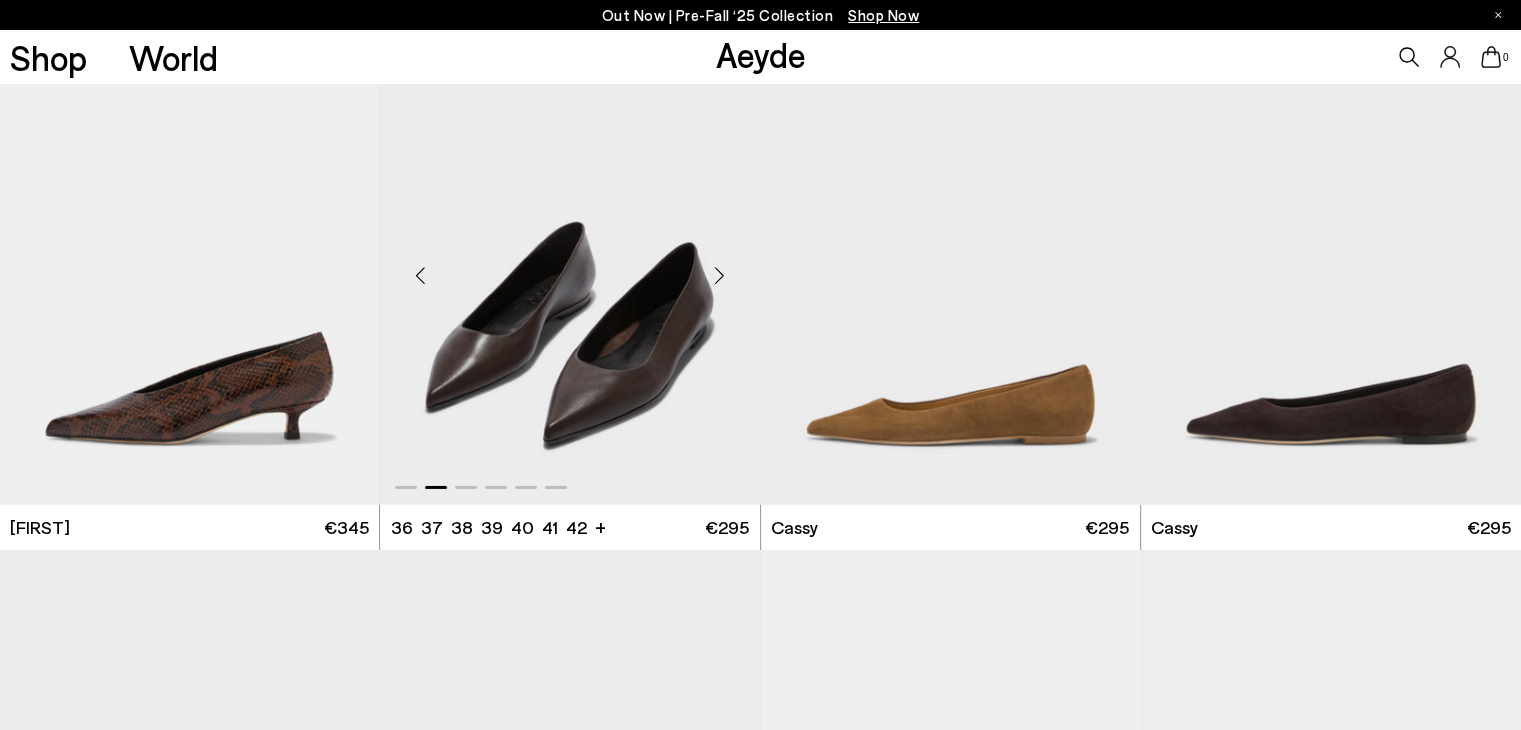 scroll, scrollTop: 6328, scrollLeft: 0, axis: vertical 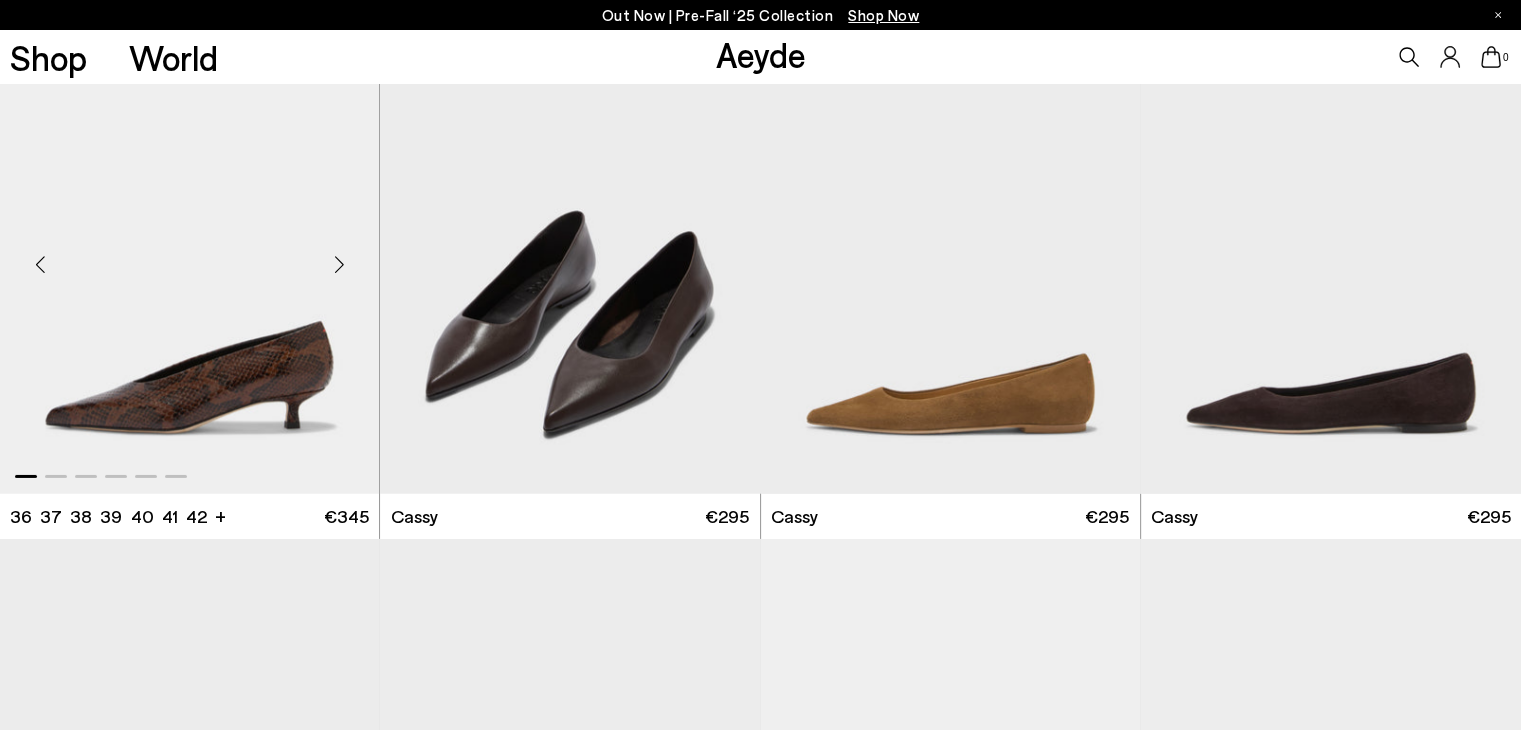 click at bounding box center (339, 264) 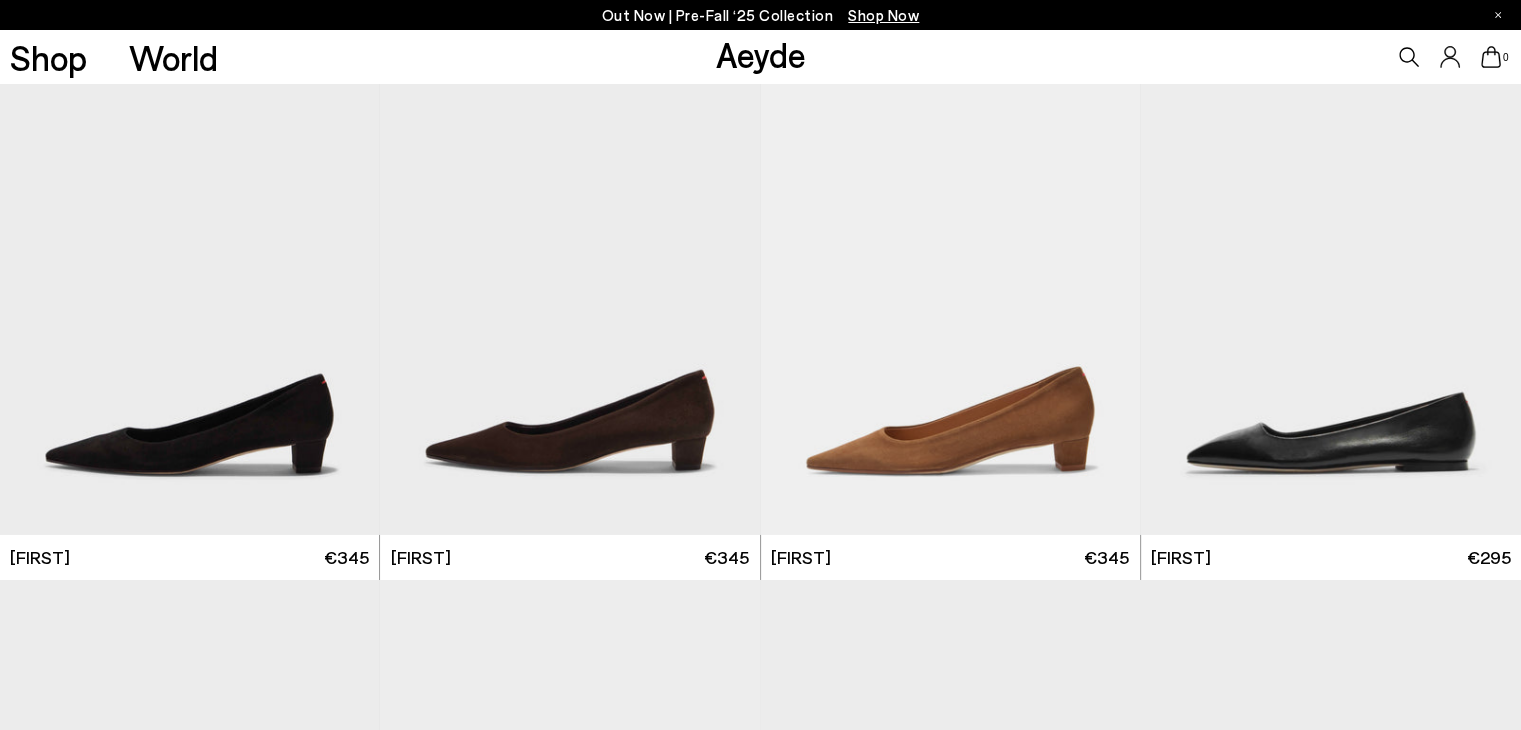 scroll, scrollTop: 6898, scrollLeft: 0, axis: vertical 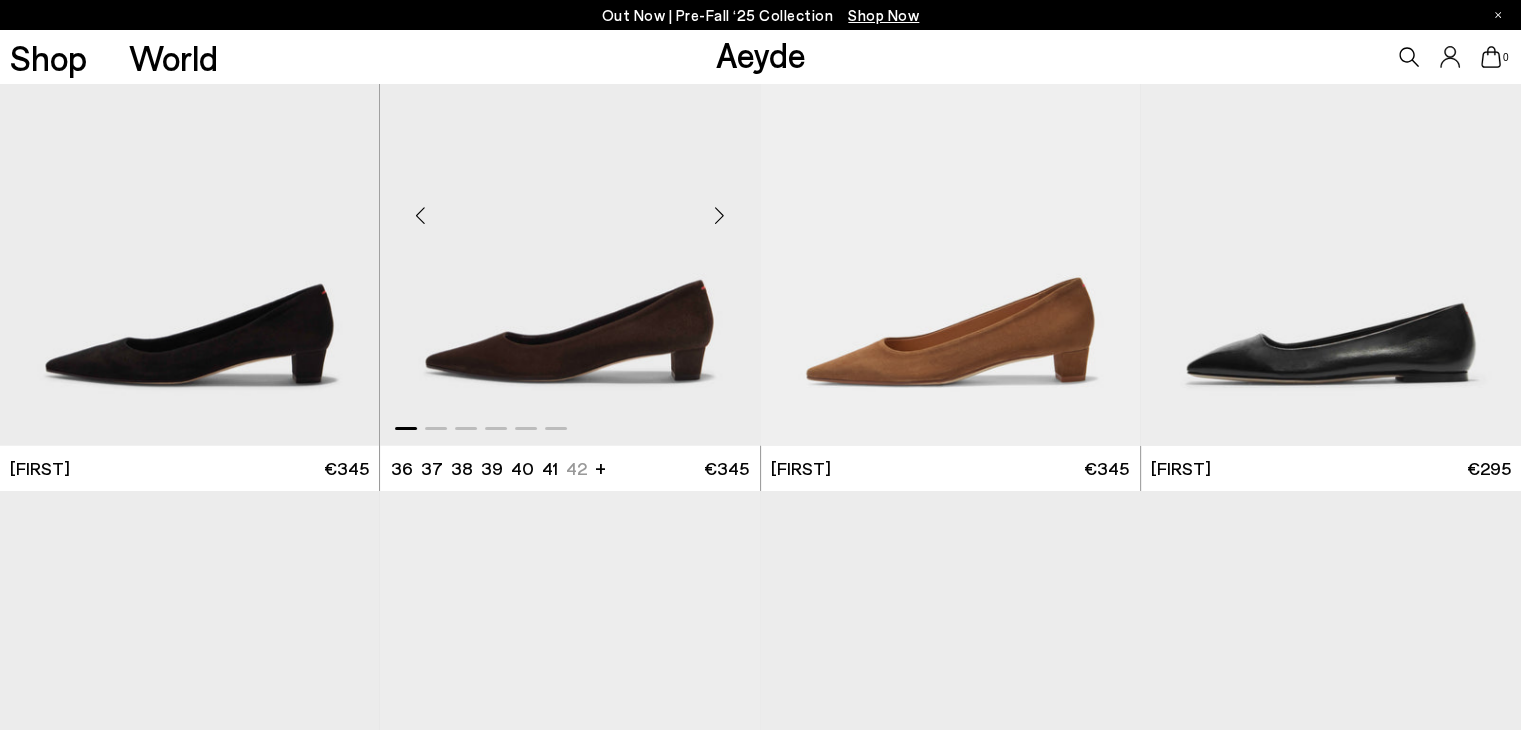 click at bounding box center [720, 216] 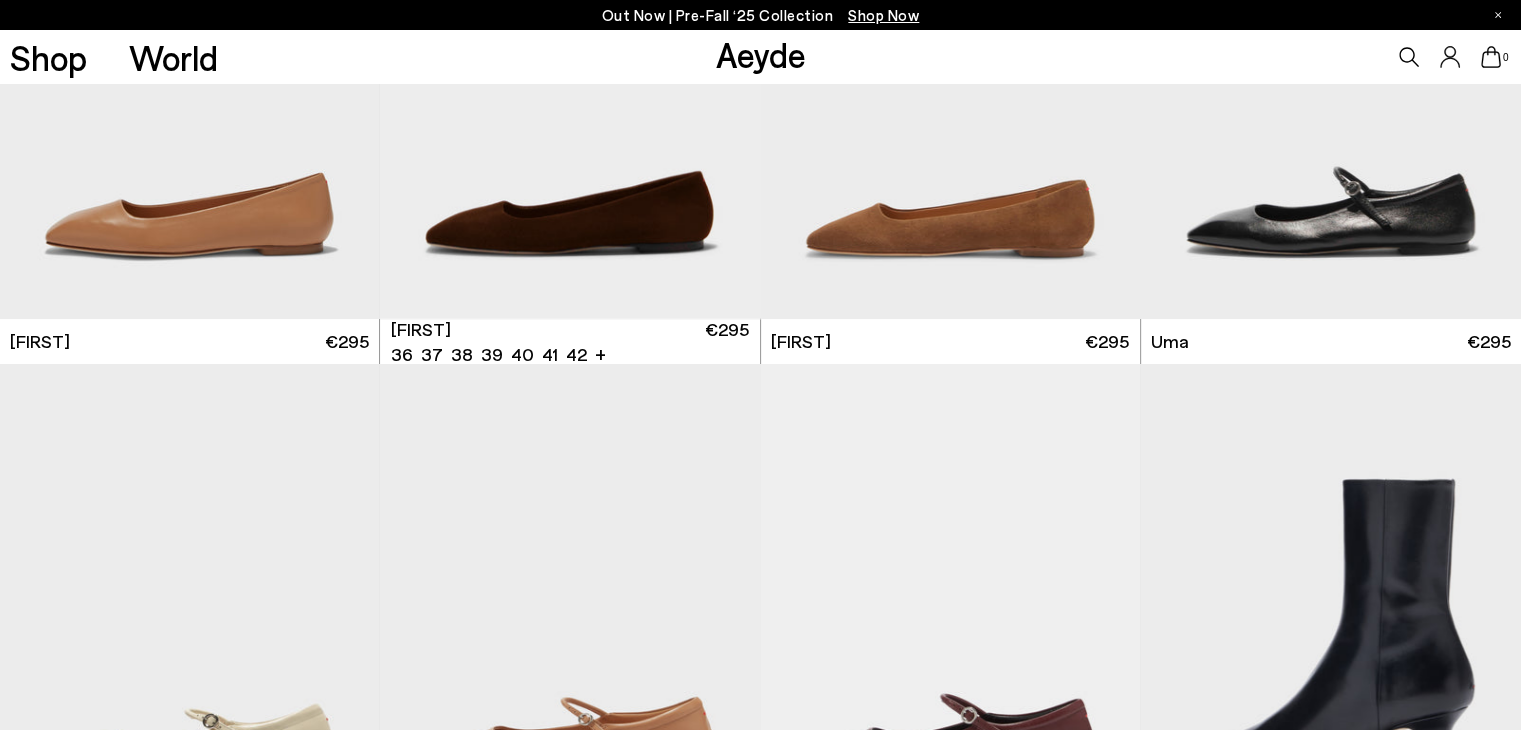 scroll, scrollTop: 7297, scrollLeft: 0, axis: vertical 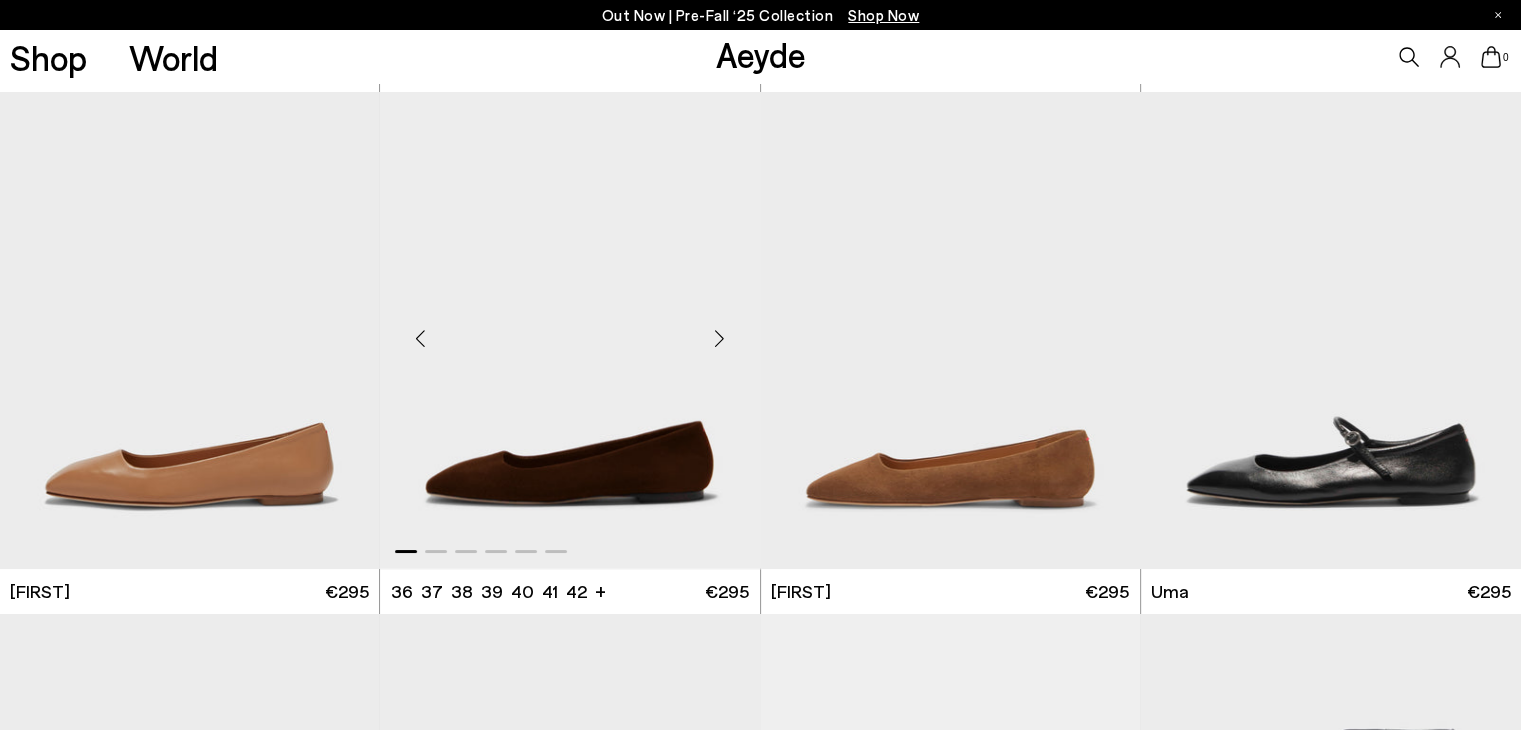 click at bounding box center (720, 339) 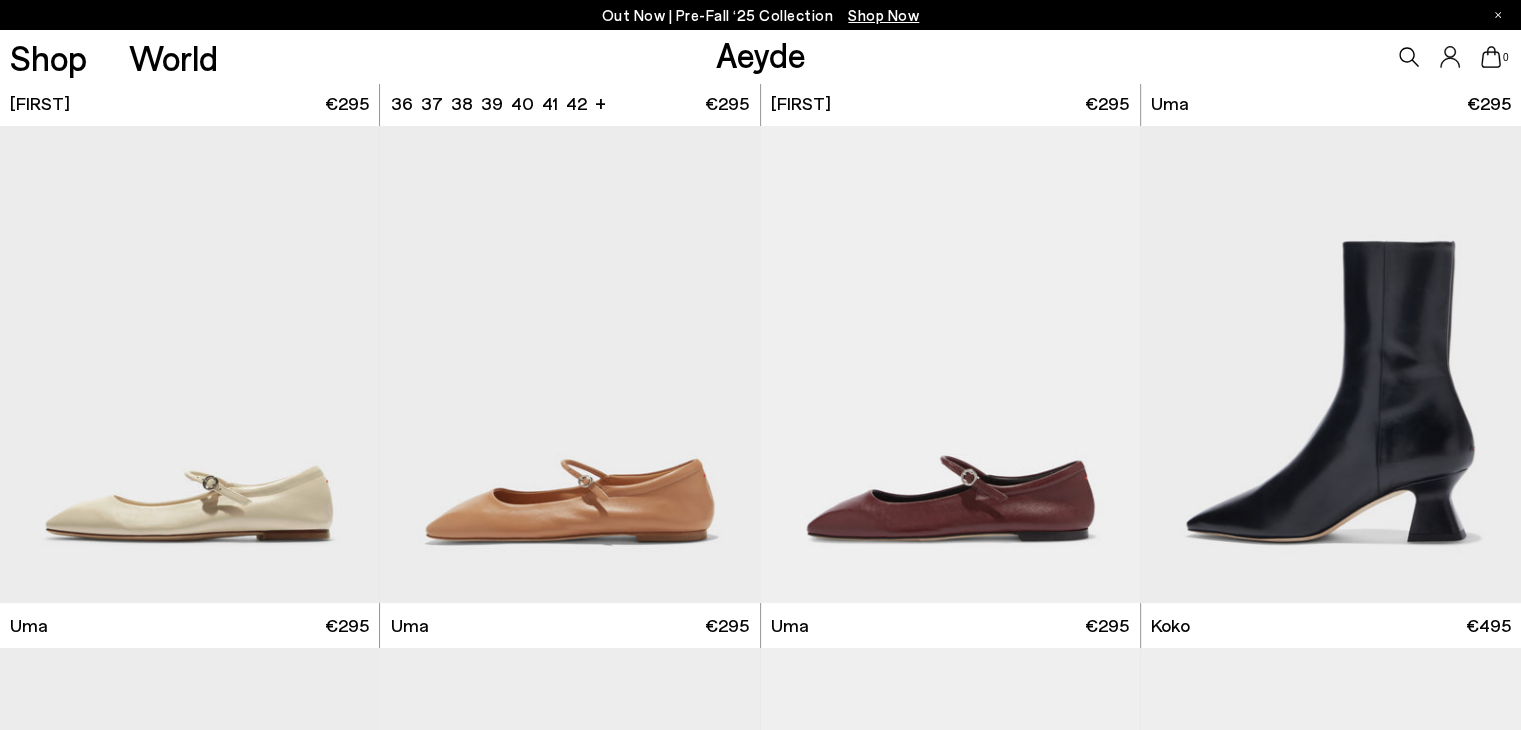 scroll, scrollTop: 7788, scrollLeft: 0, axis: vertical 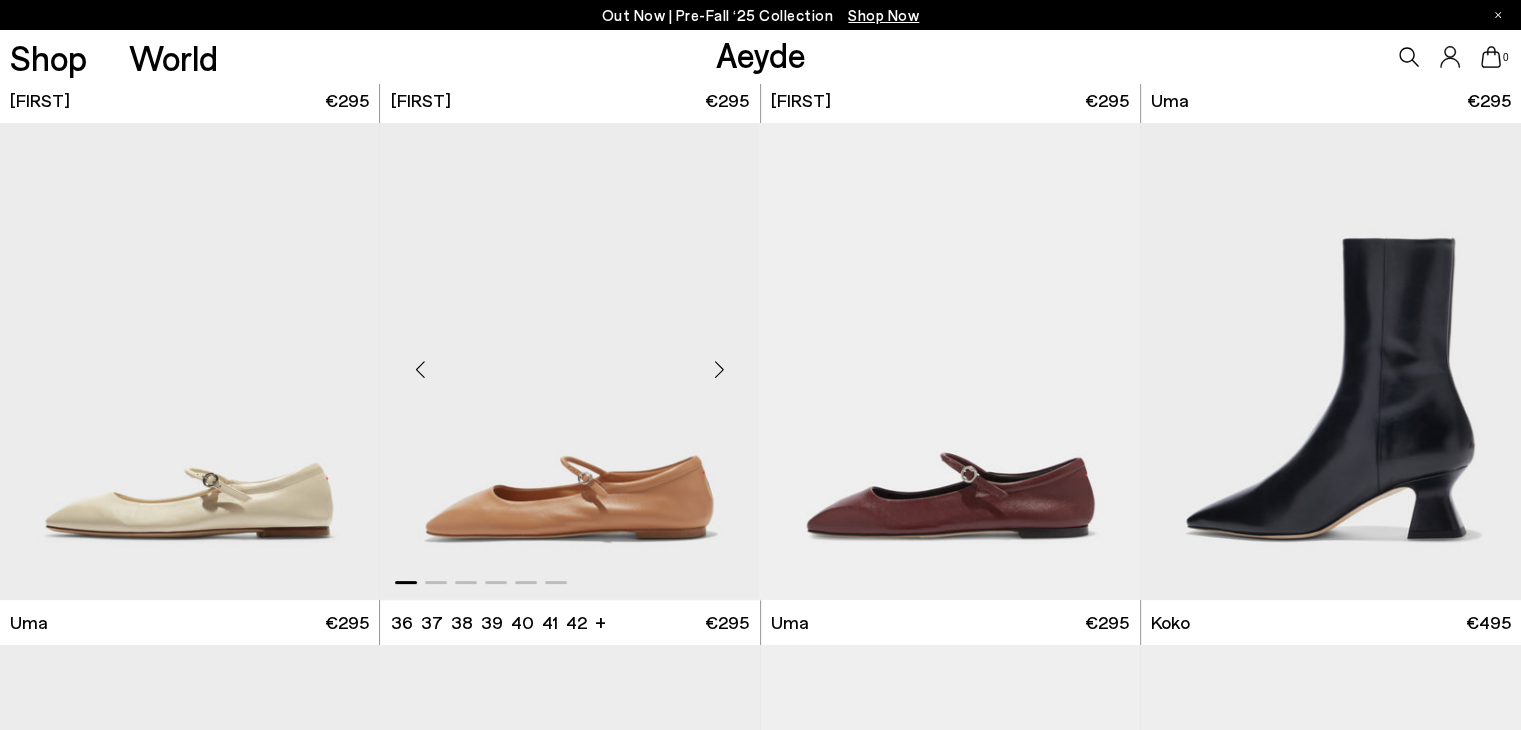 click at bounding box center (720, 369) 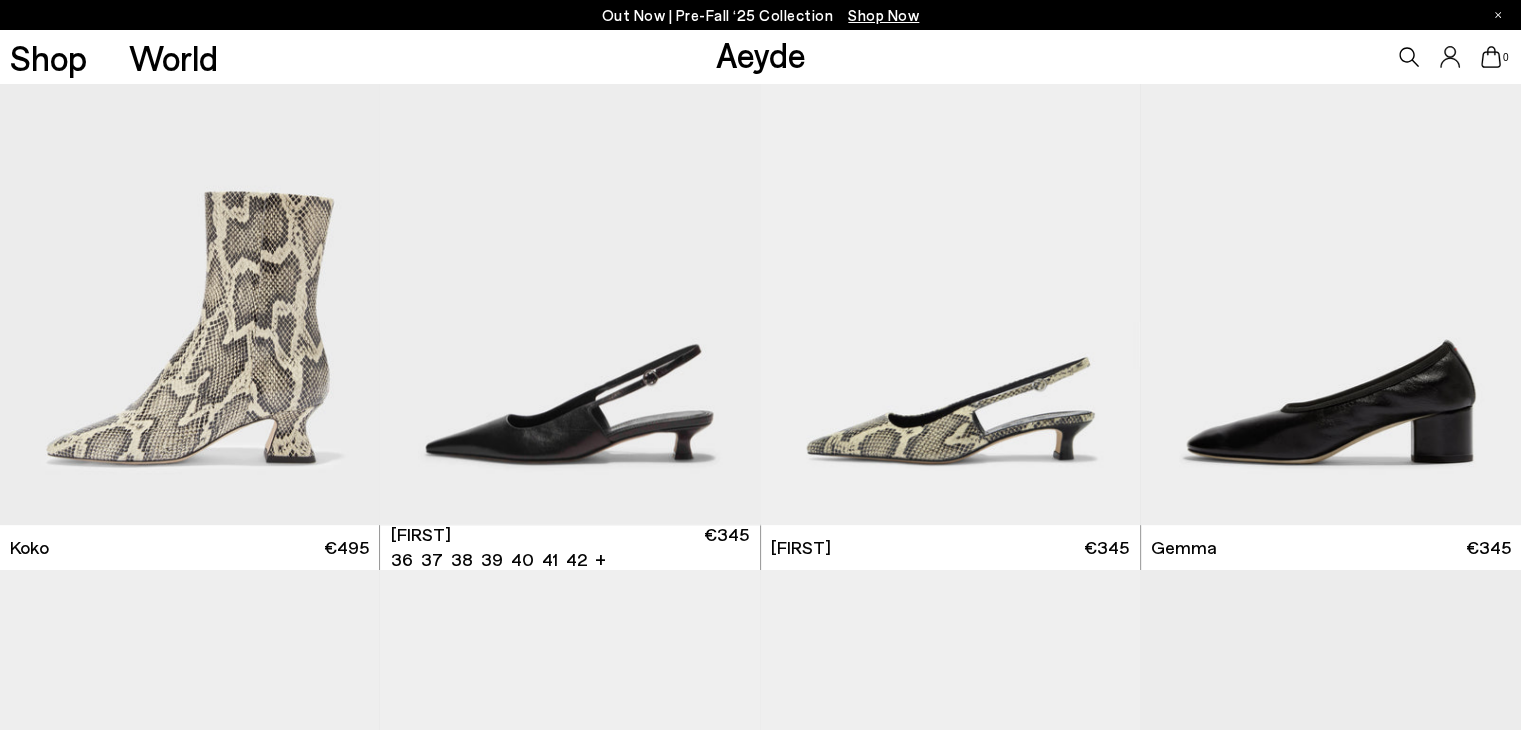 scroll, scrollTop: 8967, scrollLeft: 0, axis: vertical 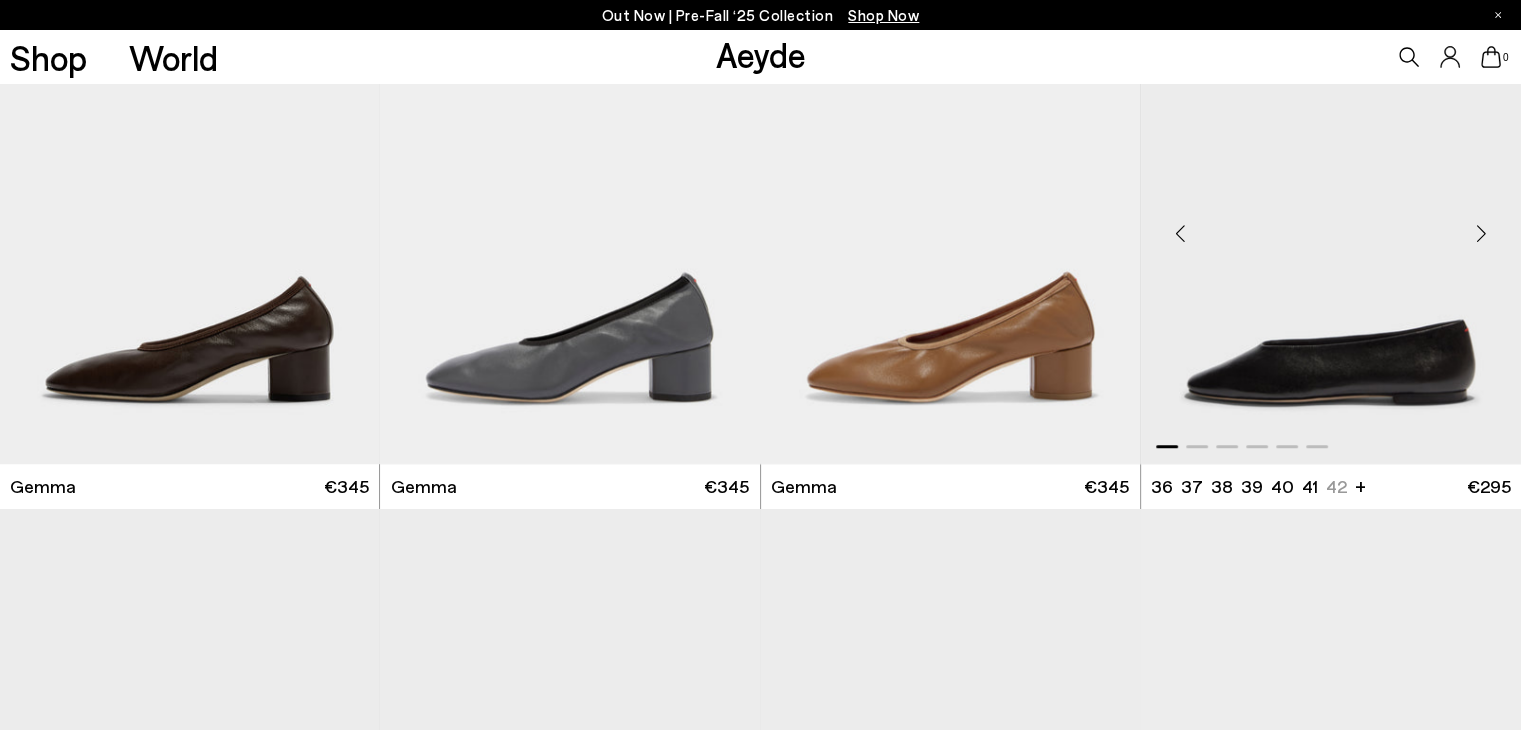 click at bounding box center [1481, 234] 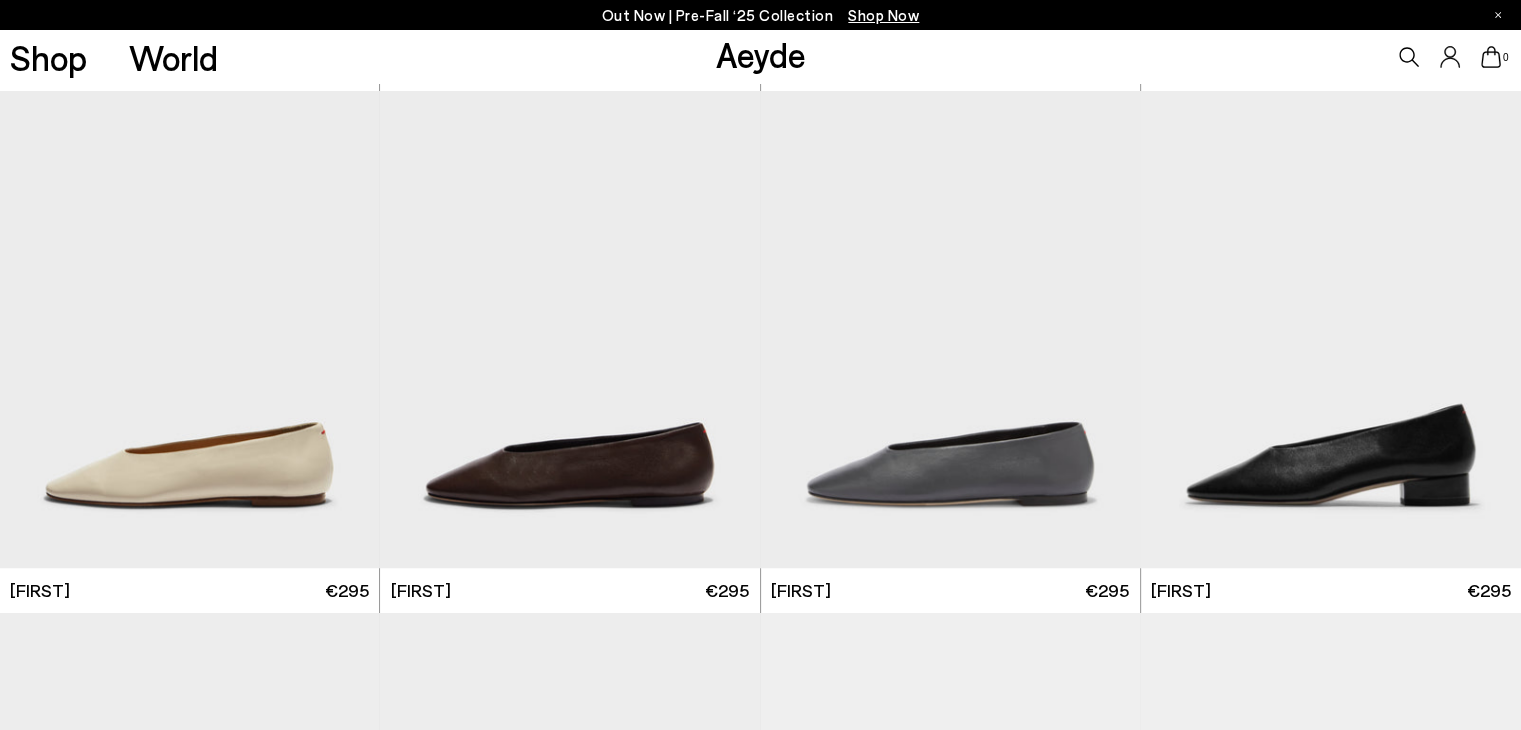 scroll, scrollTop: 9515, scrollLeft: 0, axis: vertical 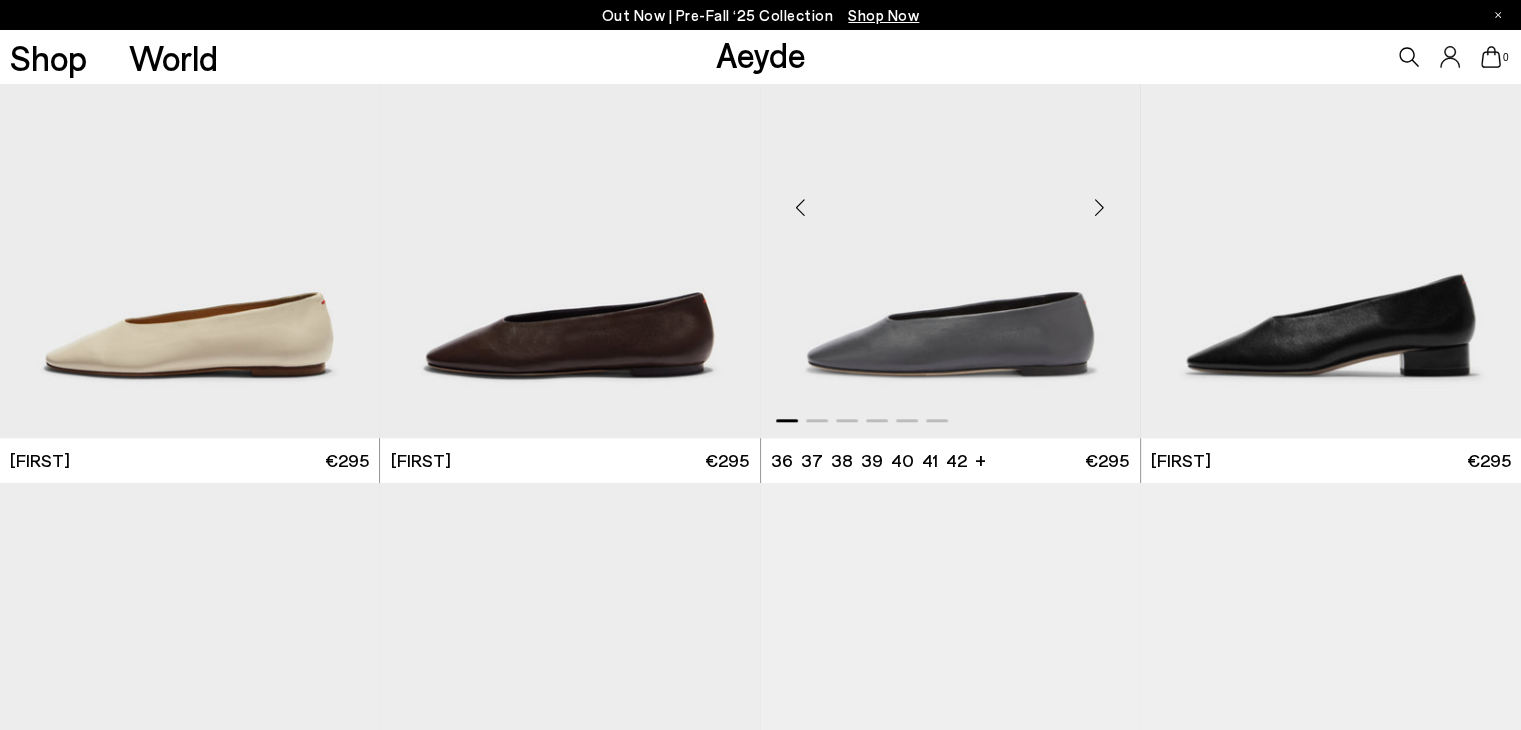 click at bounding box center [1100, 208] 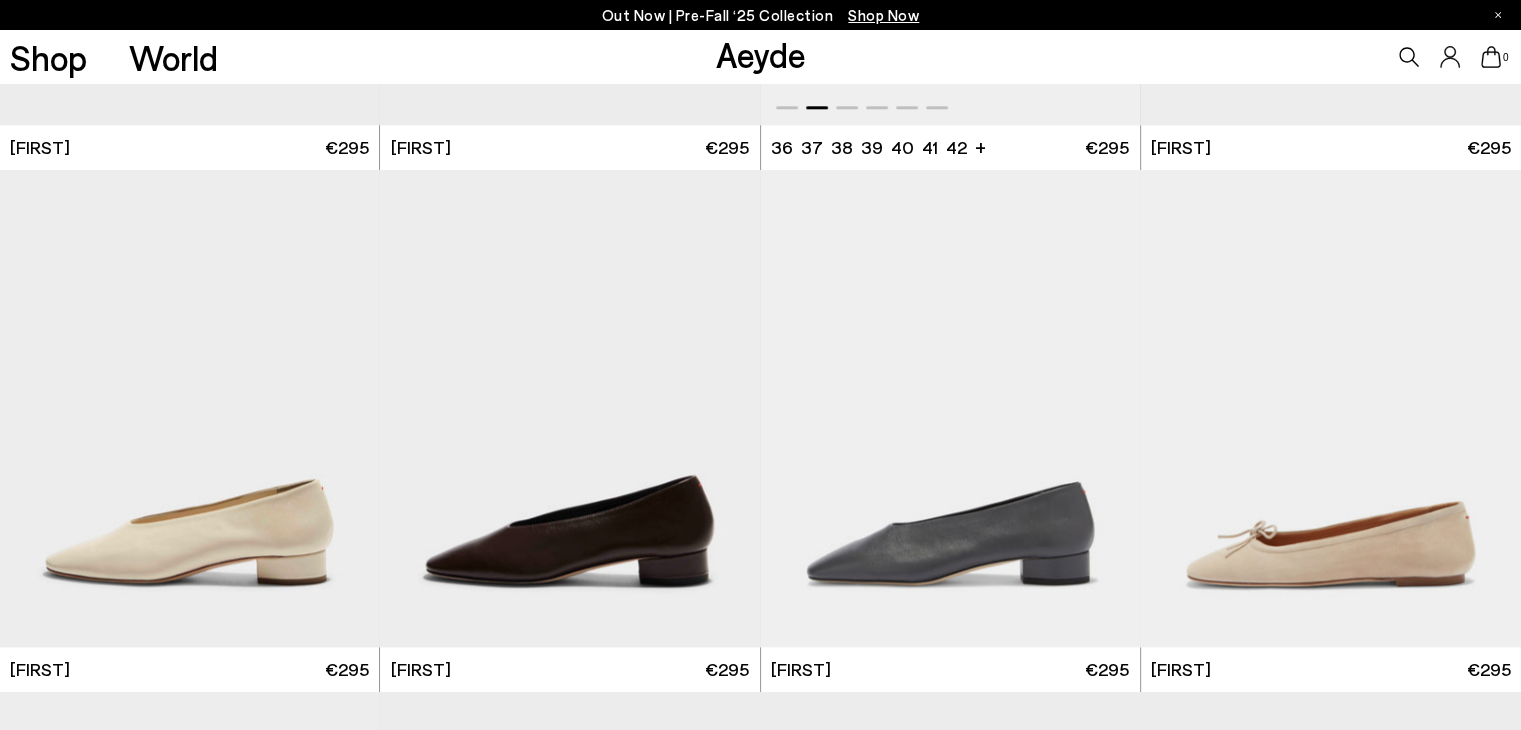 scroll, scrollTop: 9829, scrollLeft: 0, axis: vertical 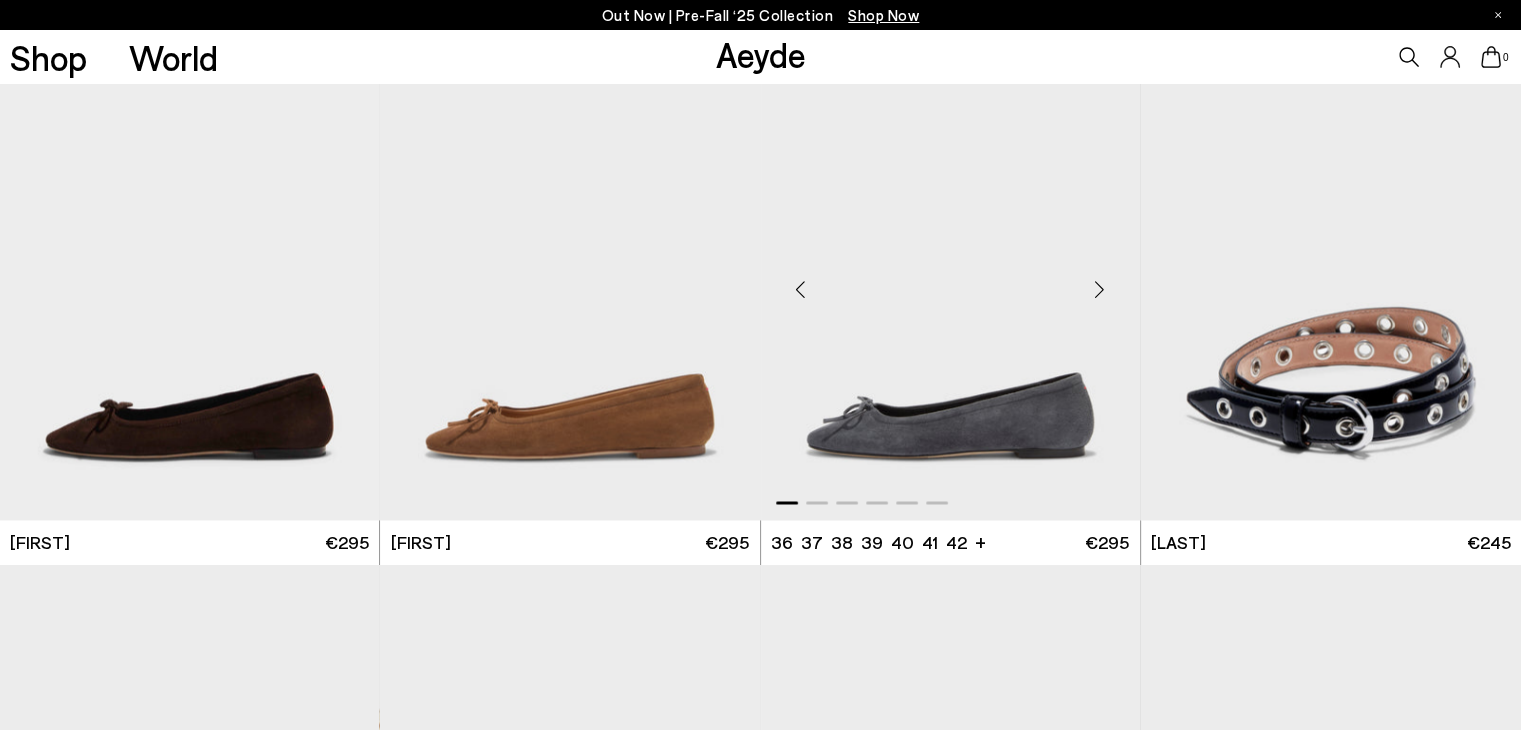 click at bounding box center [1100, 289] 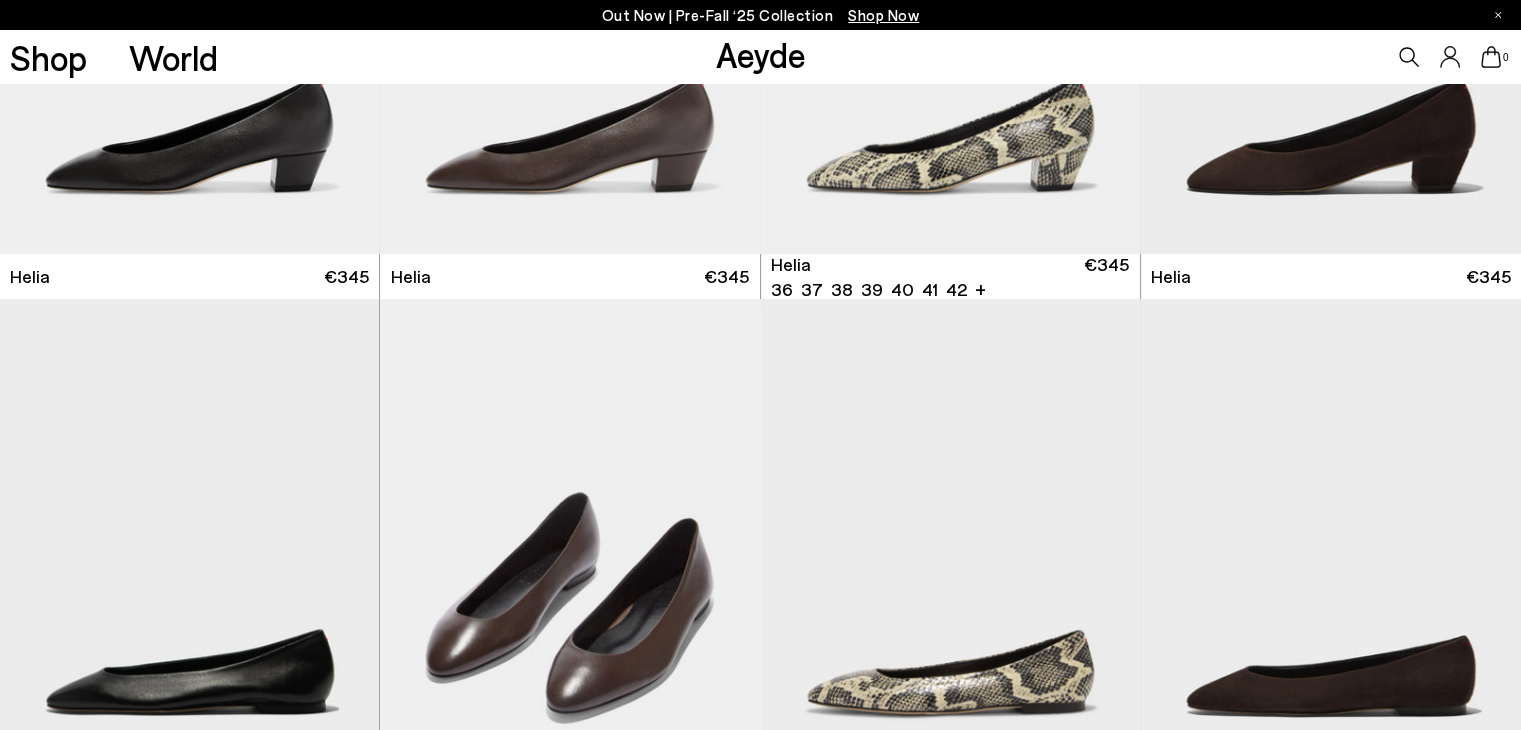 scroll, scrollTop: 0, scrollLeft: 0, axis: both 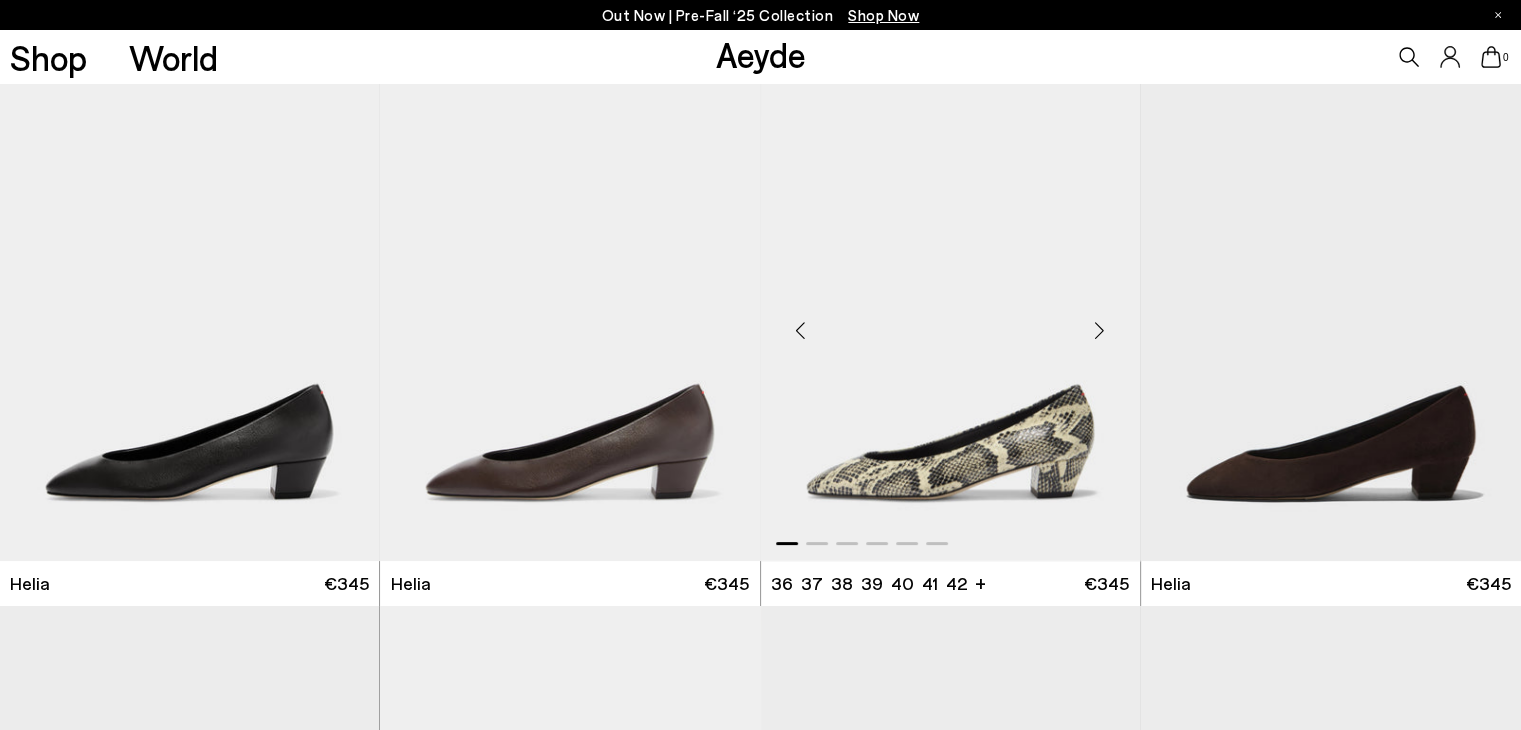 click at bounding box center (1100, 331) 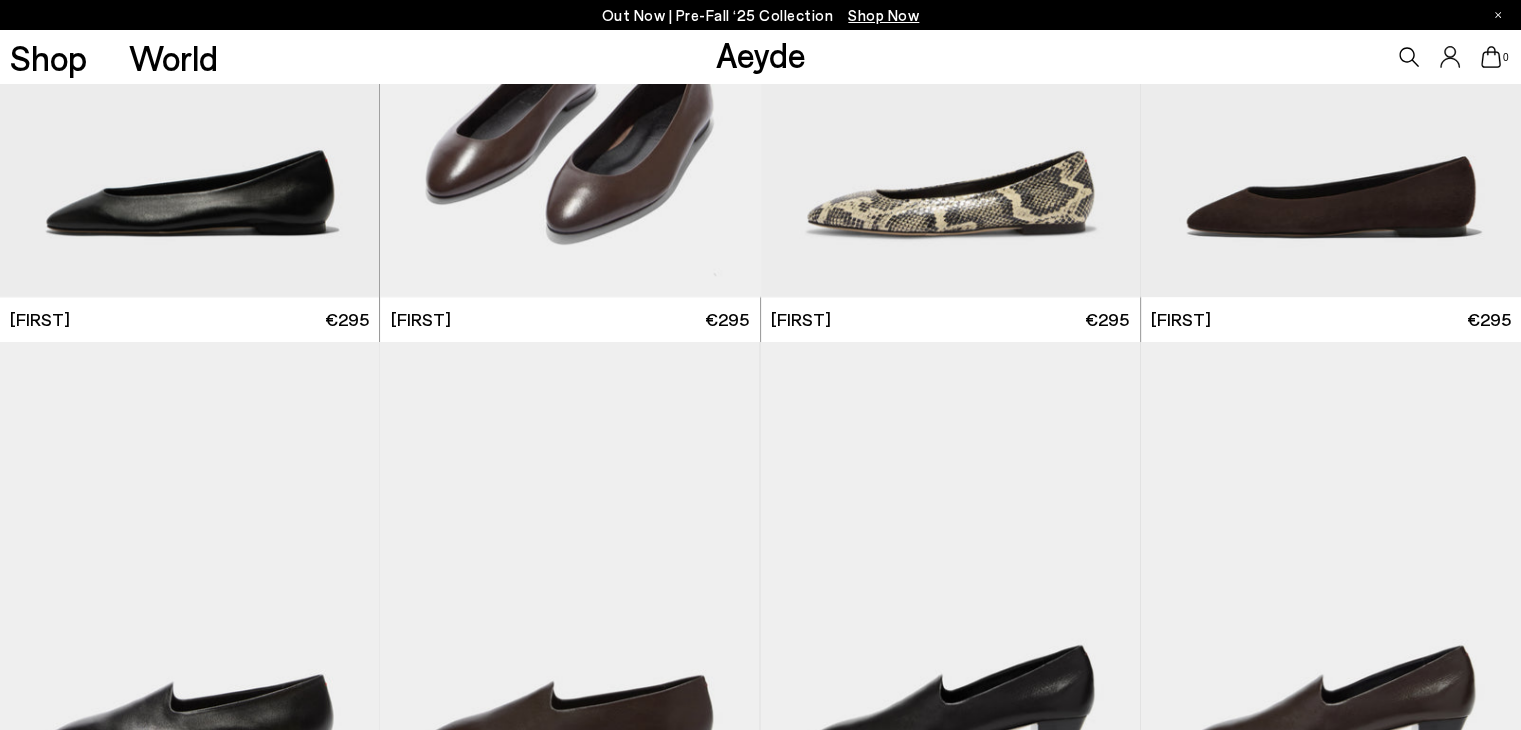 scroll, scrollTop: 788, scrollLeft: 0, axis: vertical 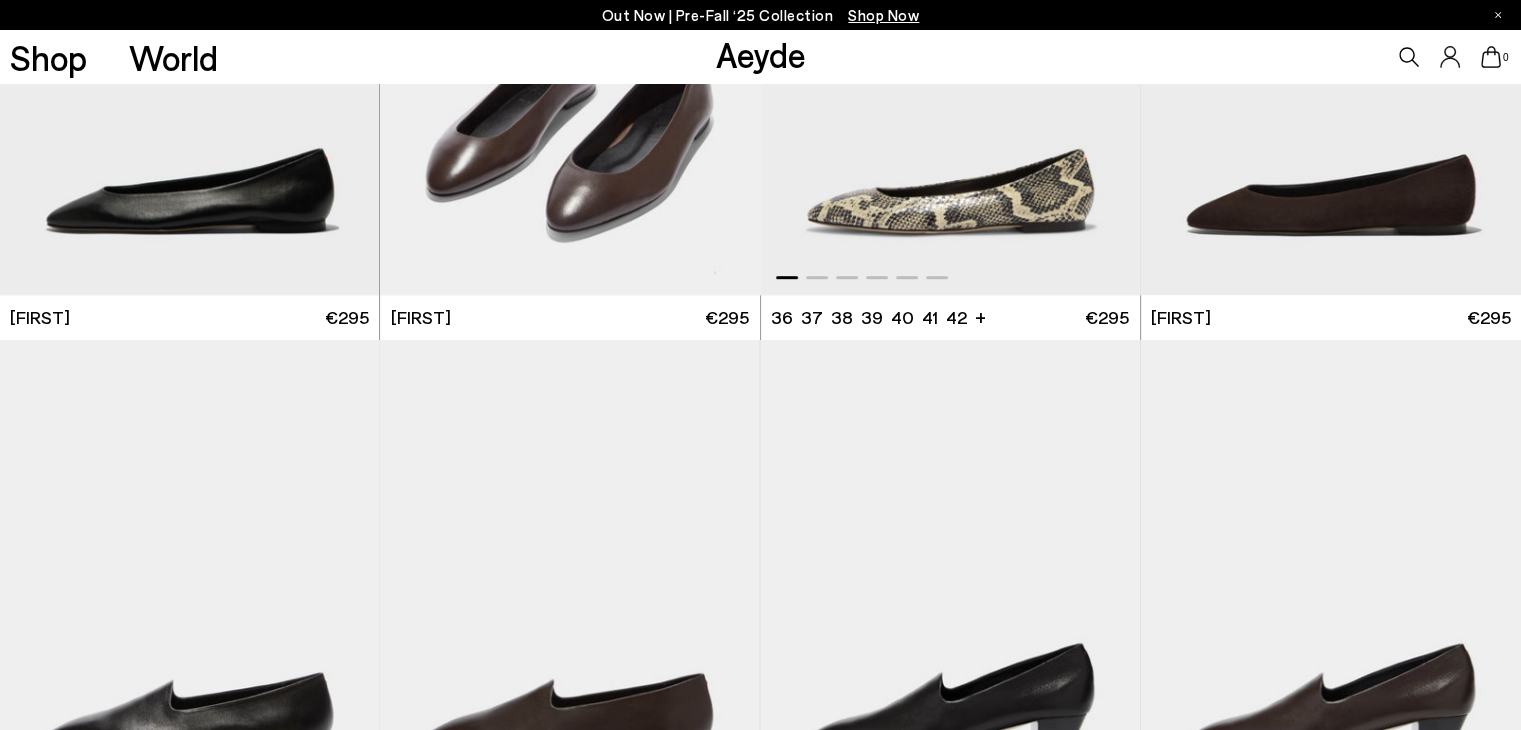 click at bounding box center [950, 56] 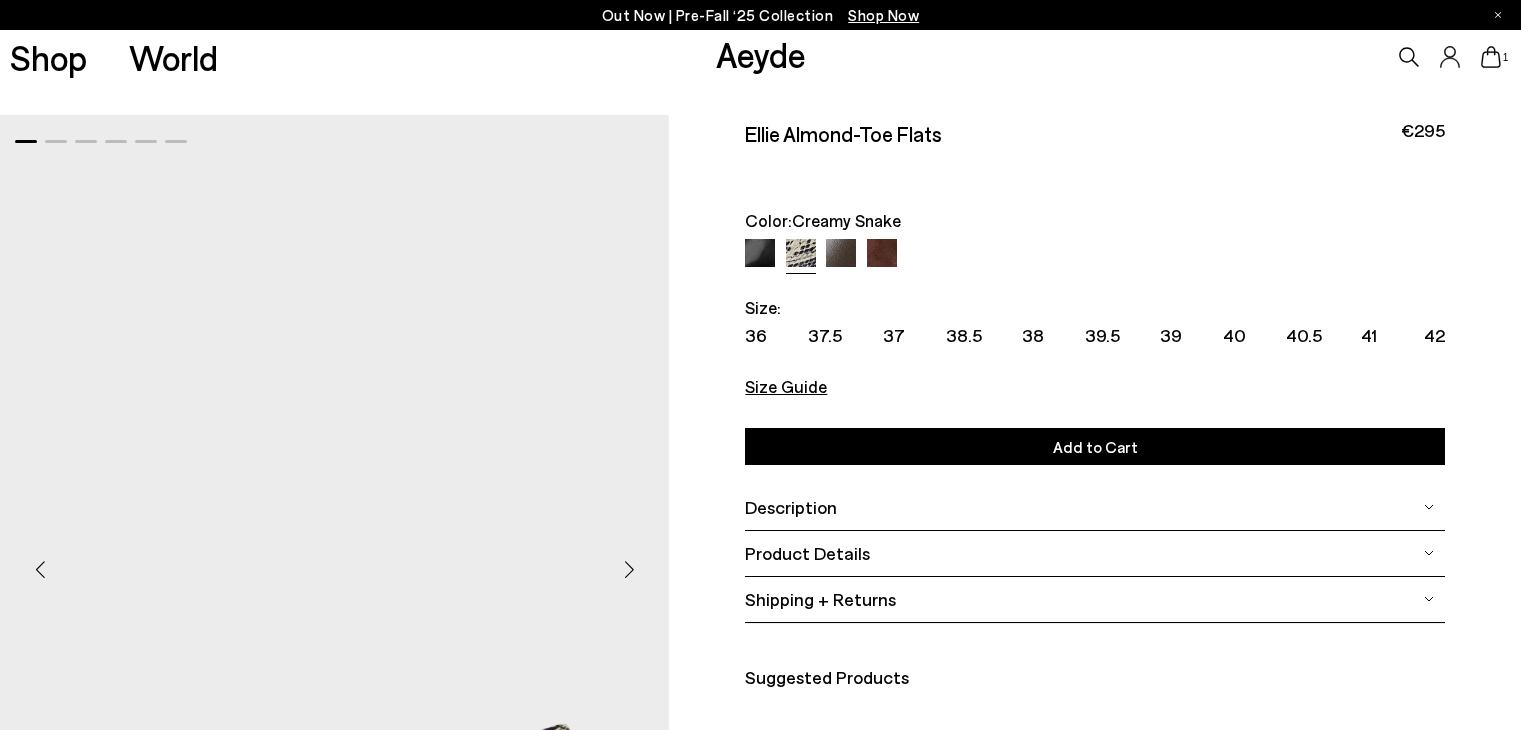 scroll, scrollTop: 0, scrollLeft: 0, axis: both 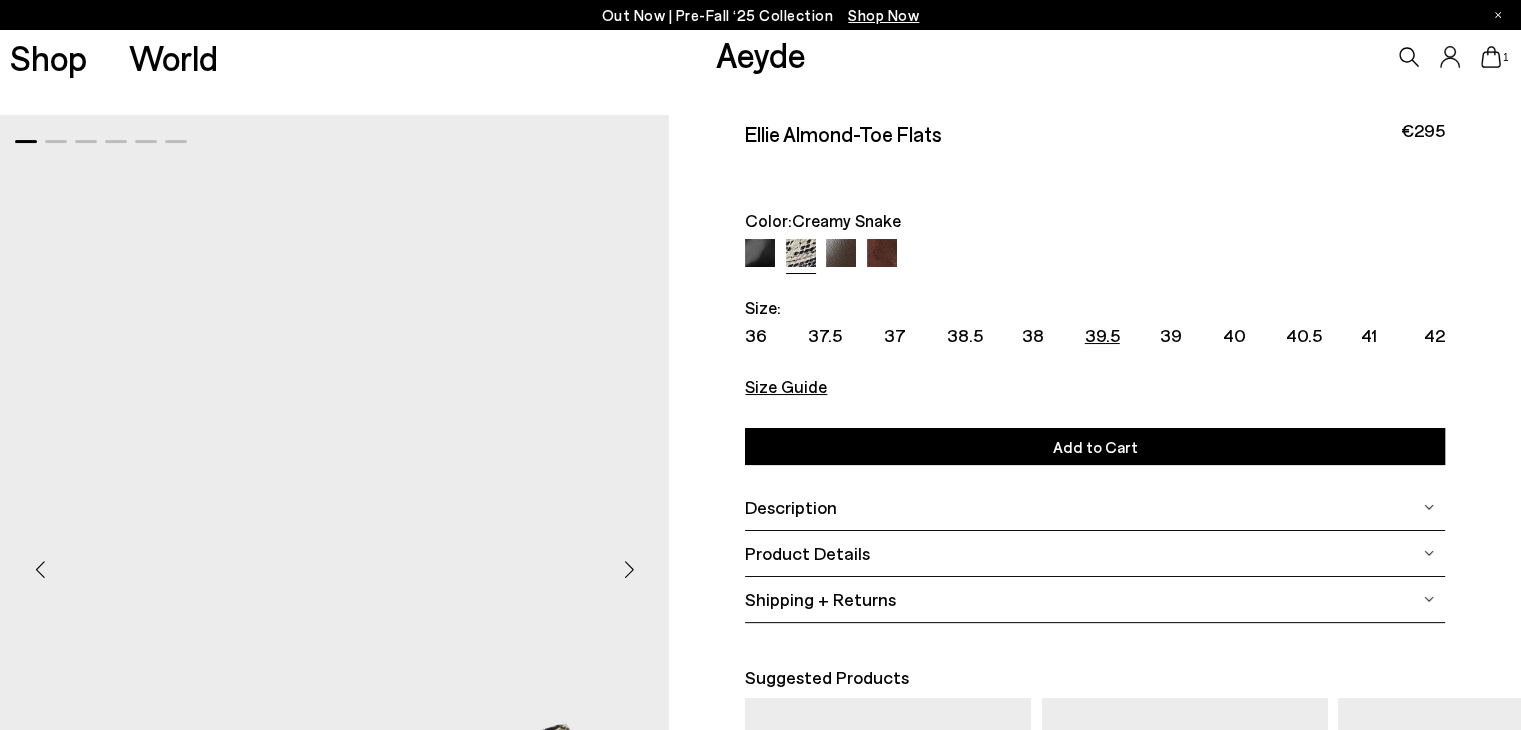 click on "39.5" at bounding box center [1102, 335] 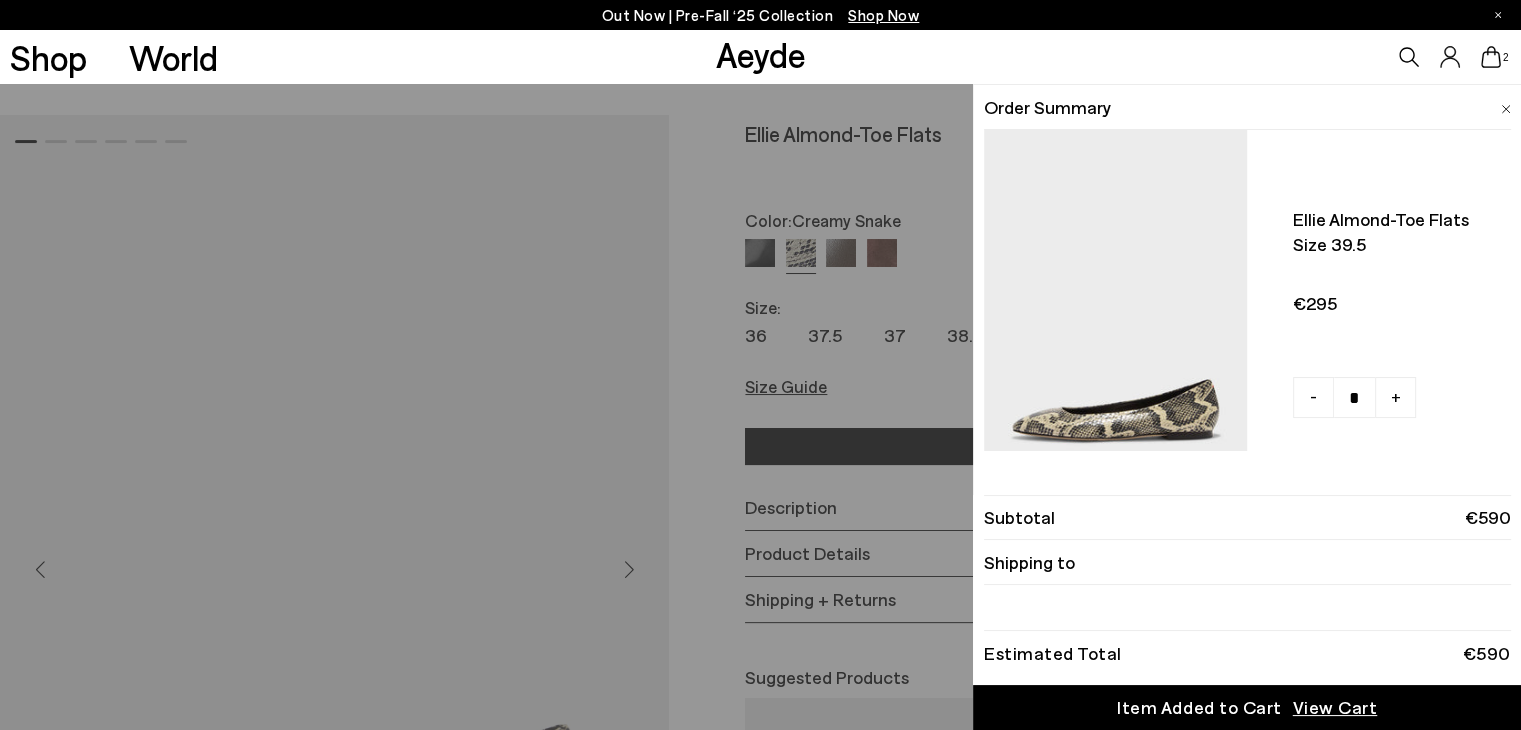 click on "2" at bounding box center [1267, 57] 